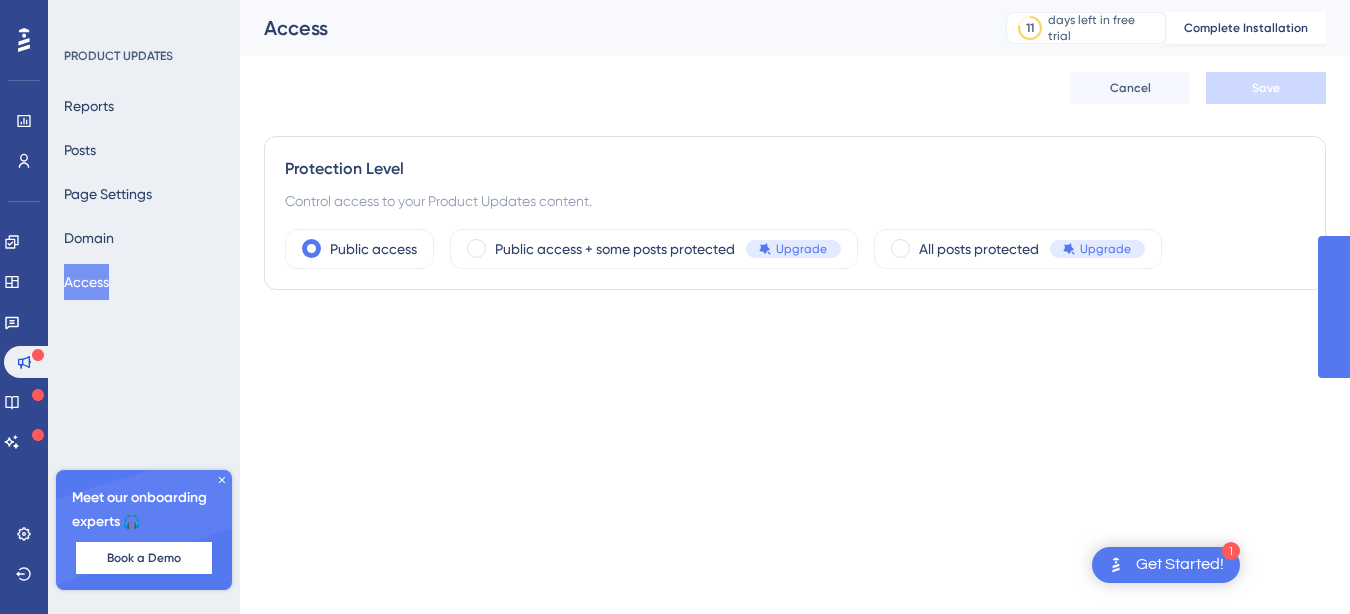 scroll, scrollTop: 0, scrollLeft: 0, axis: both 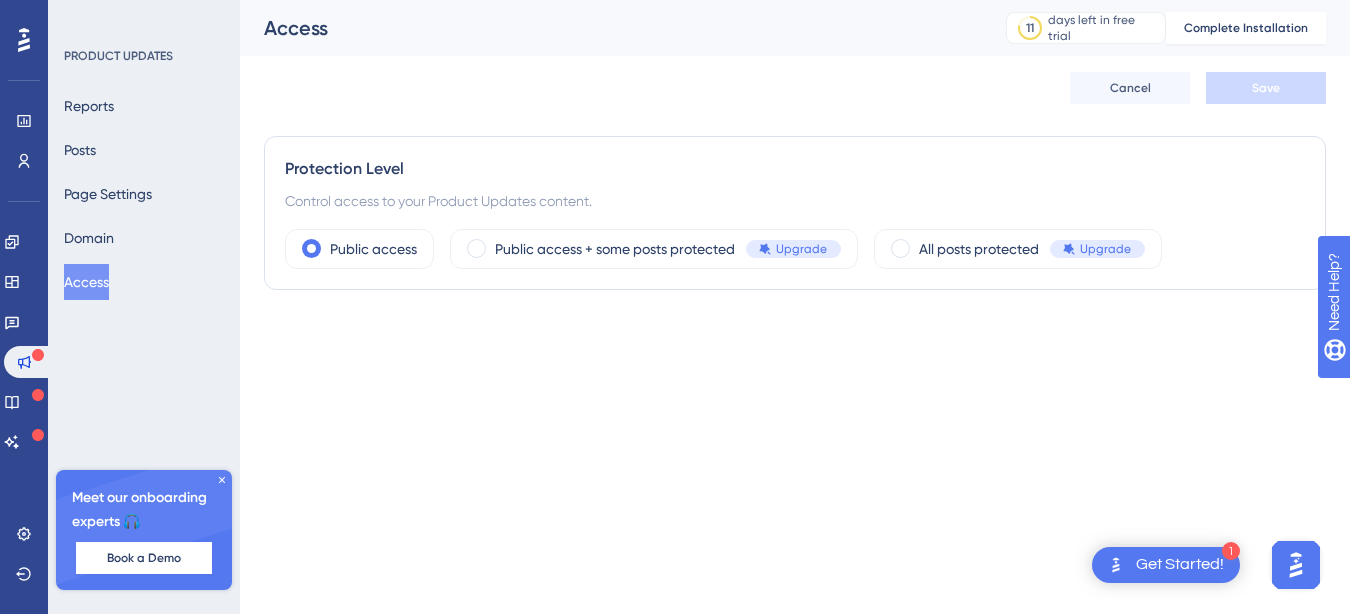 click on "Control access to your Product Updates content." at bounding box center [795, 201] 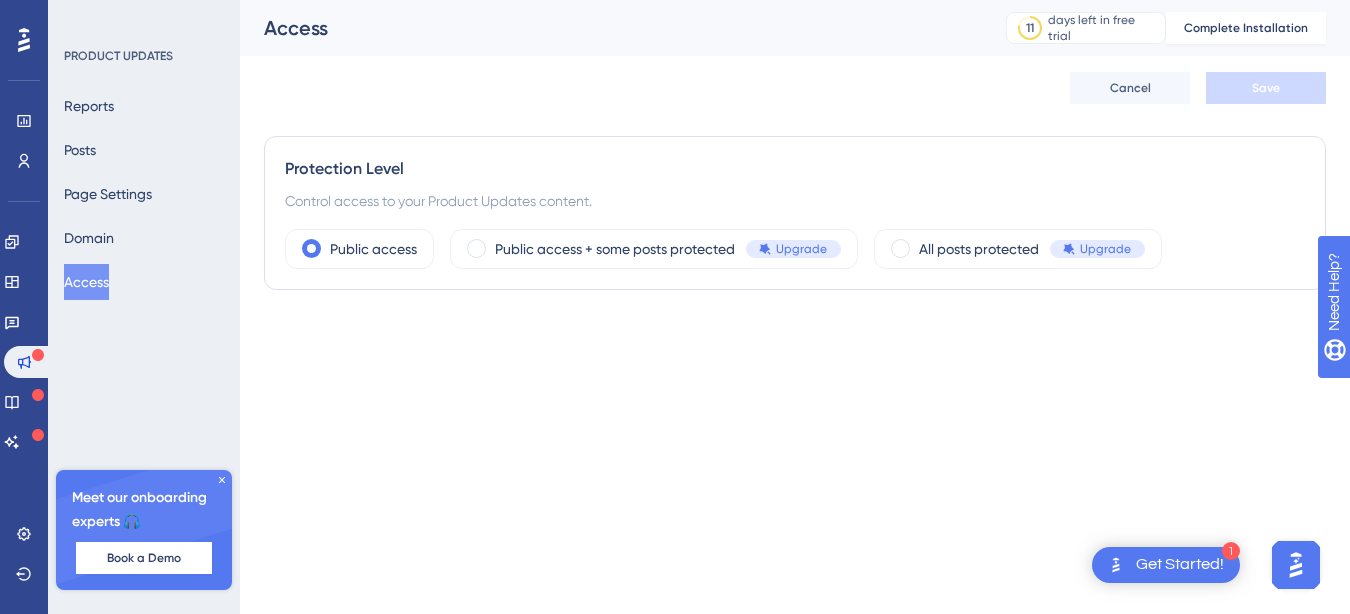drag, startPoint x: 376, startPoint y: 243, endPoint x: 429, endPoint y: 296, distance: 74.953316 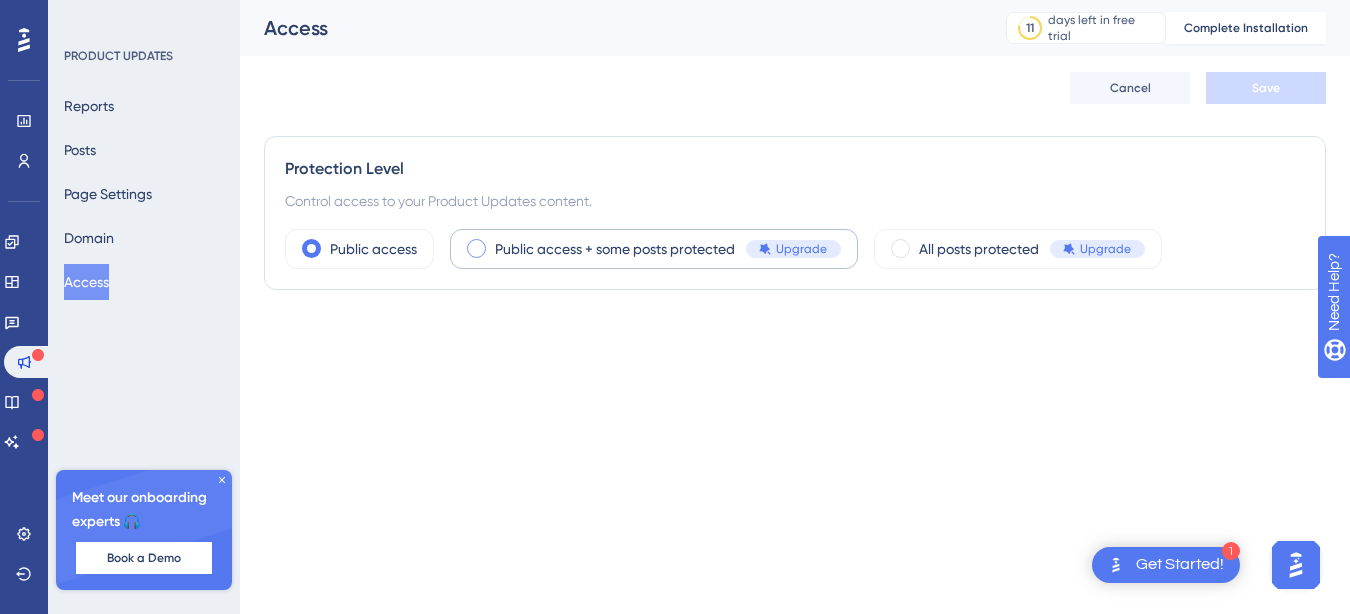click on "Public access + some posts protected" at bounding box center [615, 249] 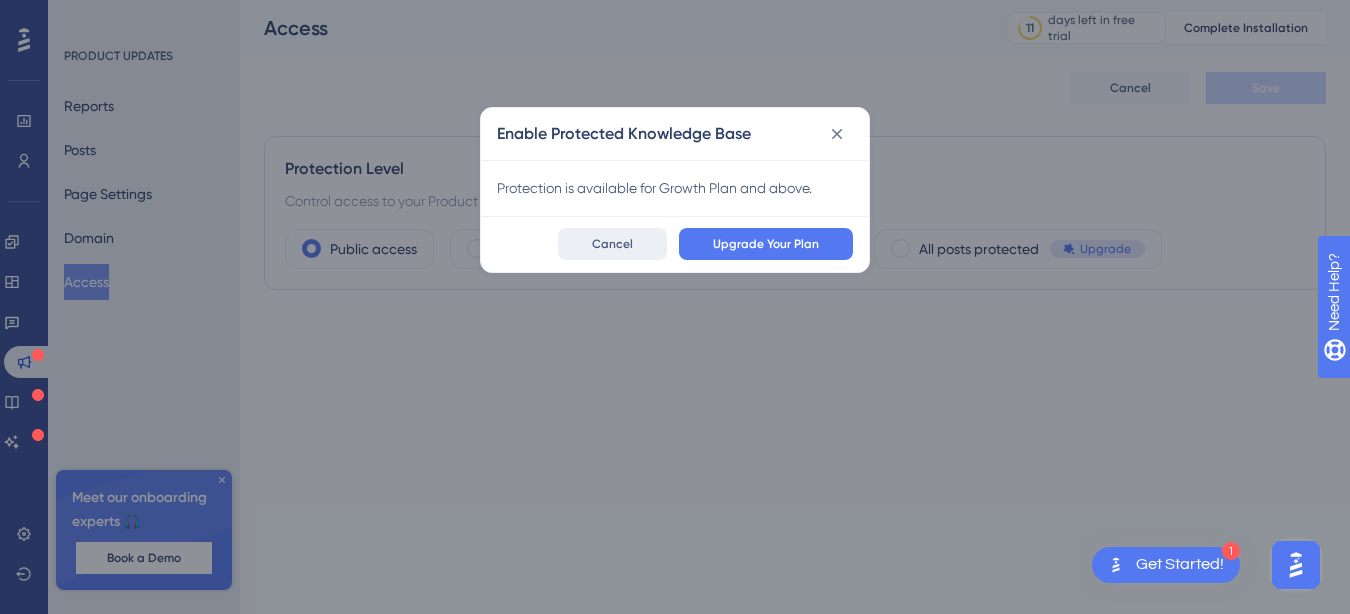 click on "Cancel" at bounding box center [612, 244] 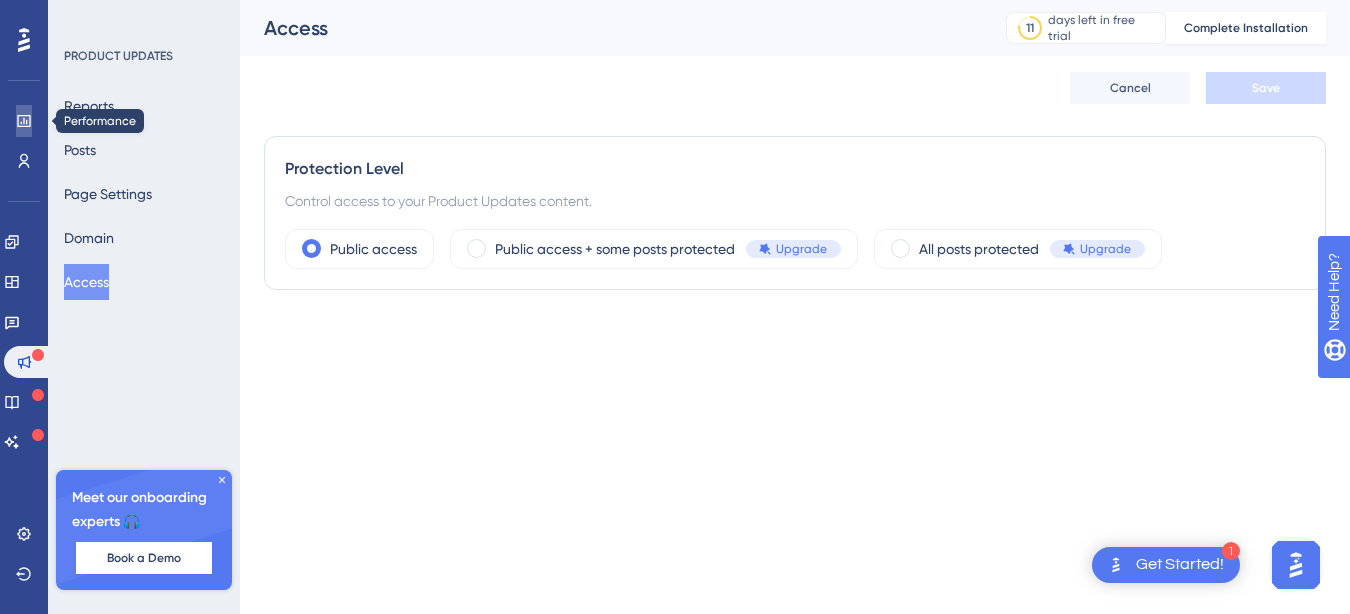 click 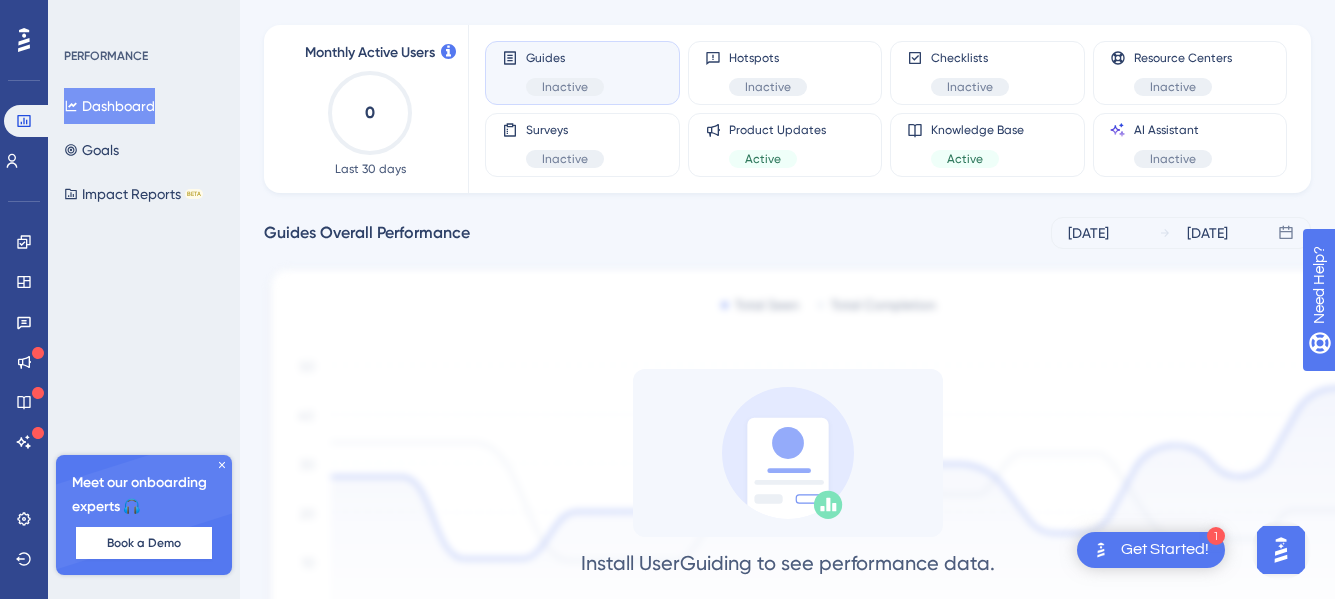 scroll, scrollTop: 0, scrollLeft: 0, axis: both 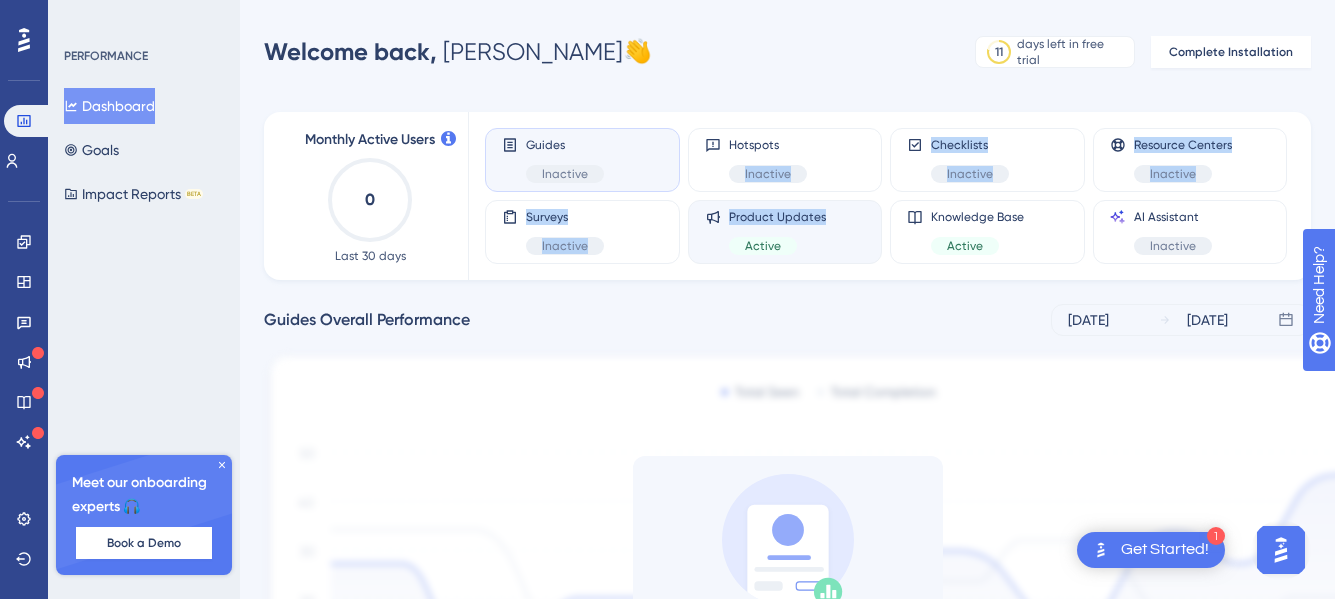 drag, startPoint x: 827, startPoint y: 147, endPoint x: 843, endPoint y: 229, distance: 83.546394 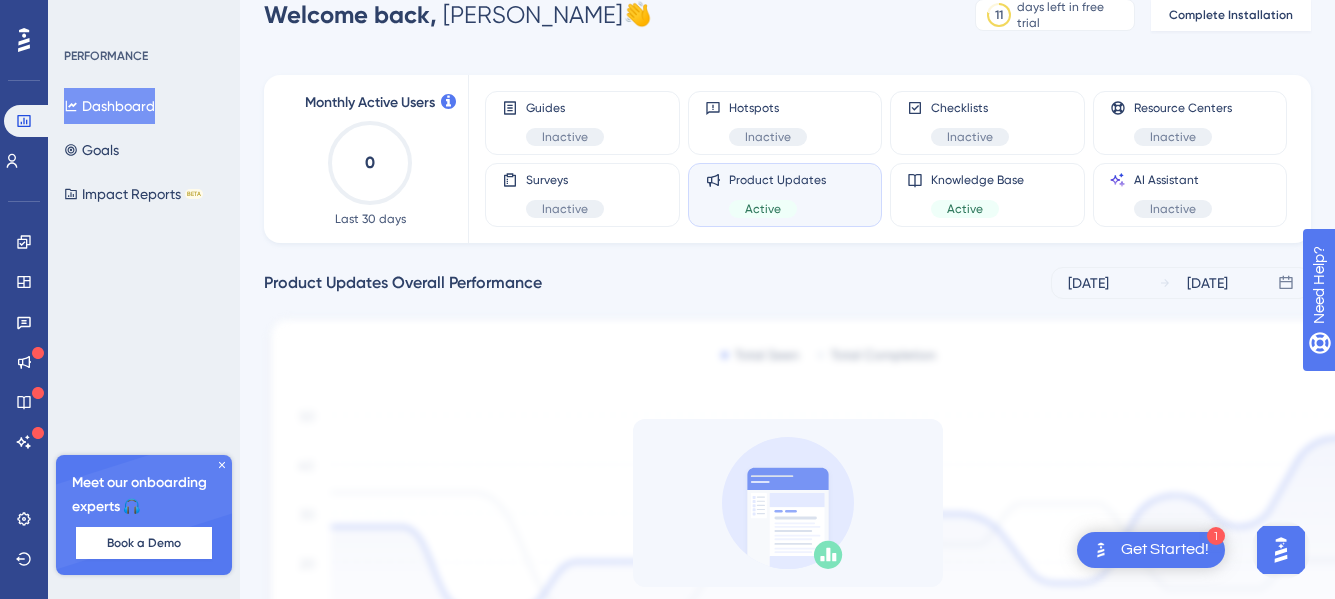 scroll, scrollTop: 0, scrollLeft: 0, axis: both 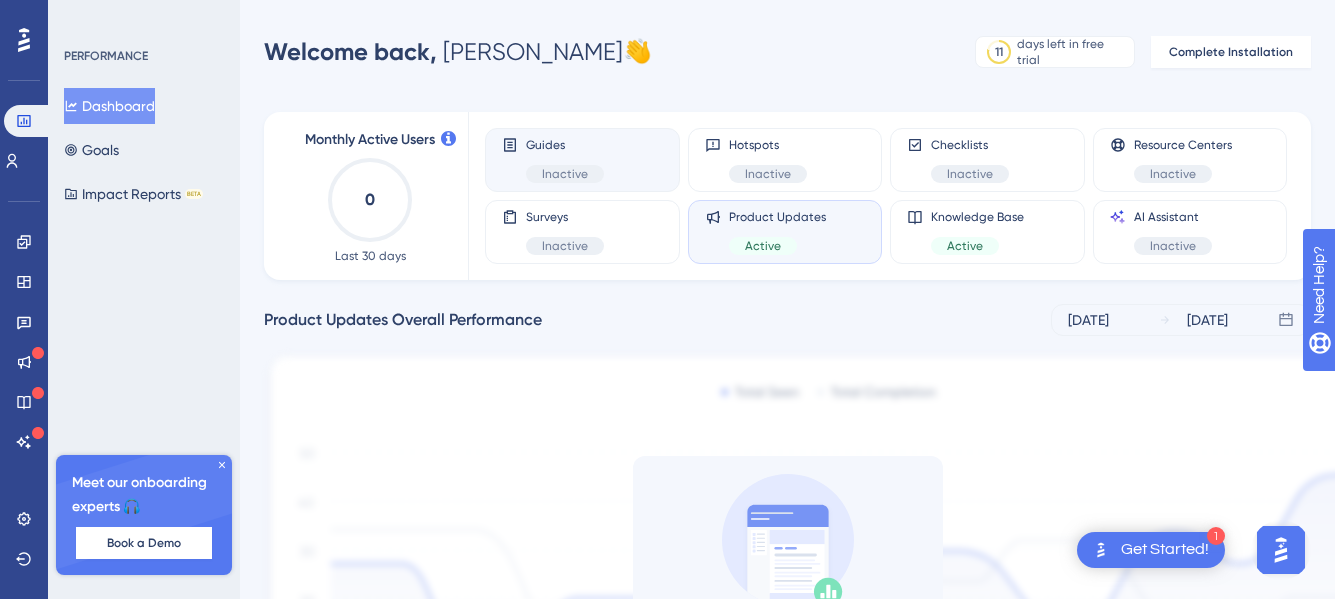 click on "Guides Inactive" at bounding box center (582, 160) 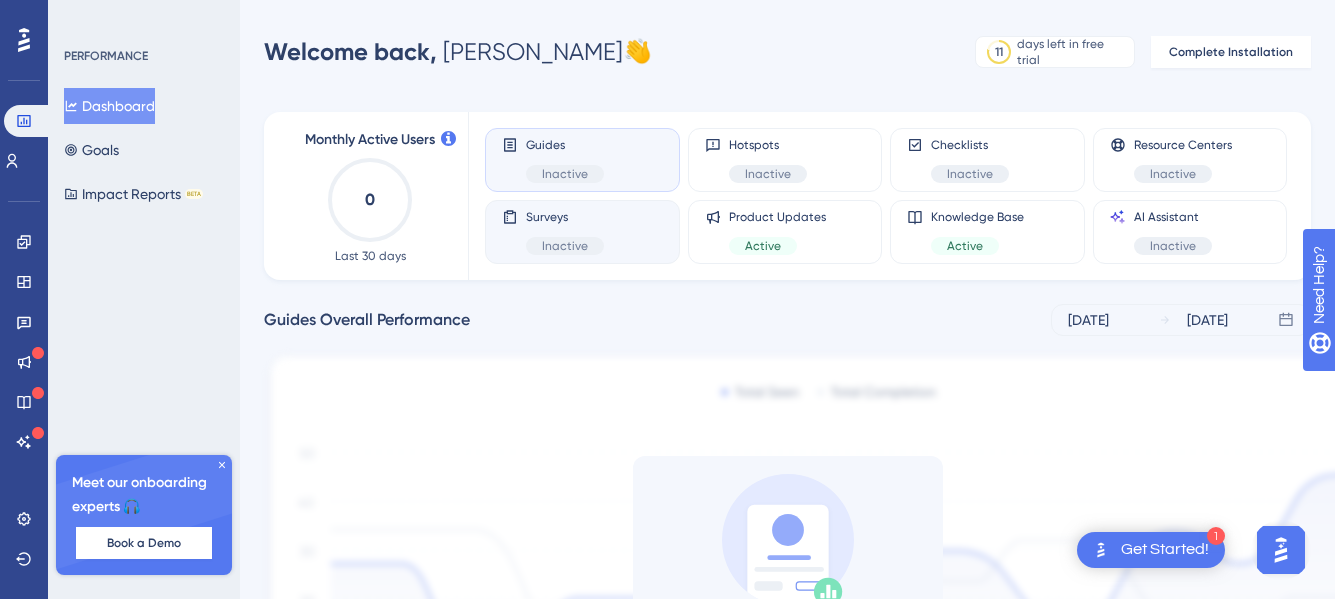 click on "Surveys Inactive" at bounding box center (582, 232) 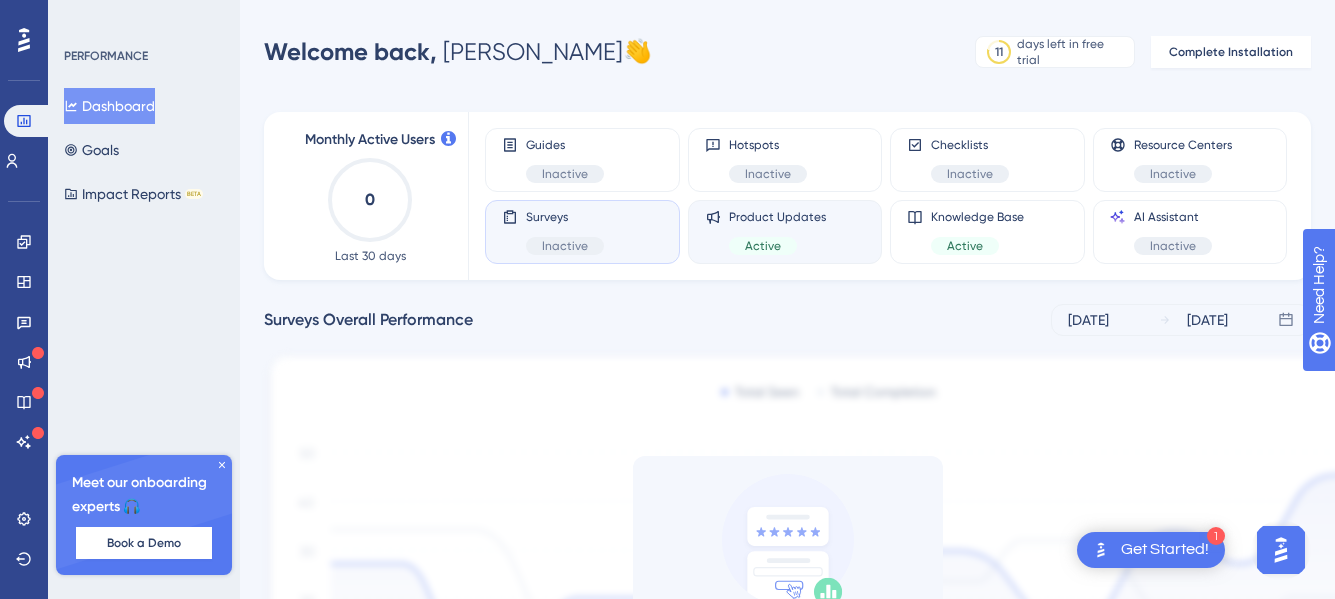 click on "Product Updates Active" at bounding box center (785, 232) 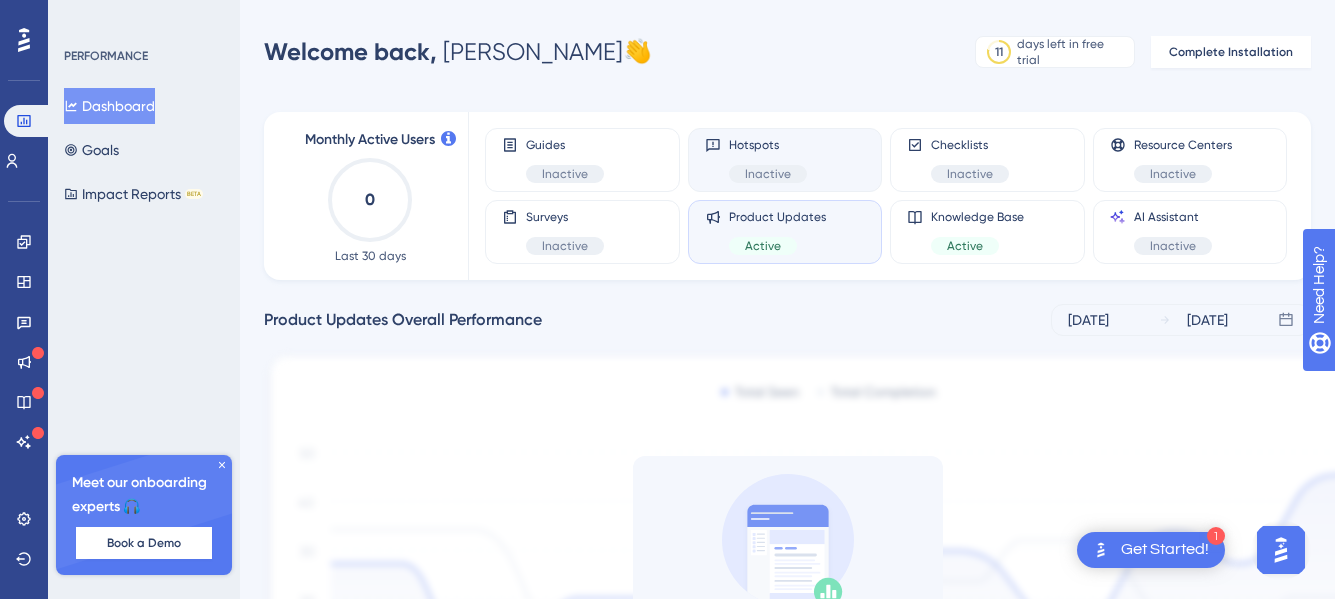 click on "Hotspots Inactive" at bounding box center (785, 160) 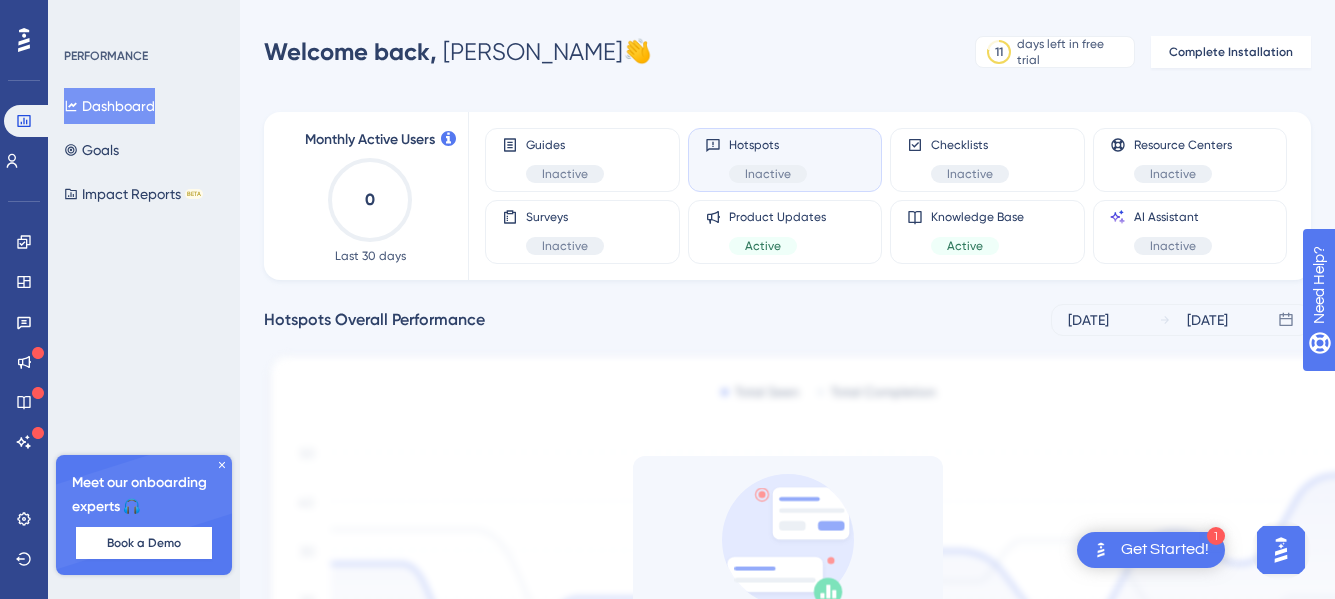 click on "Hotspots Inactive" at bounding box center [785, 160] 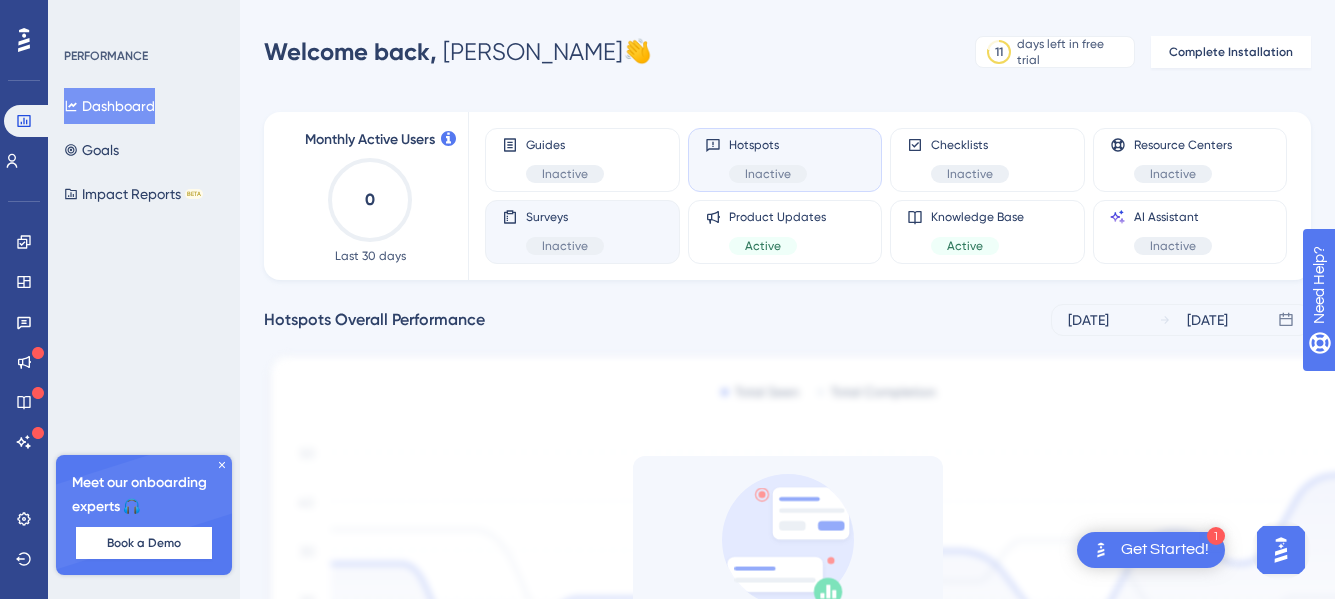 click on "Surveys Inactive" at bounding box center [582, 232] 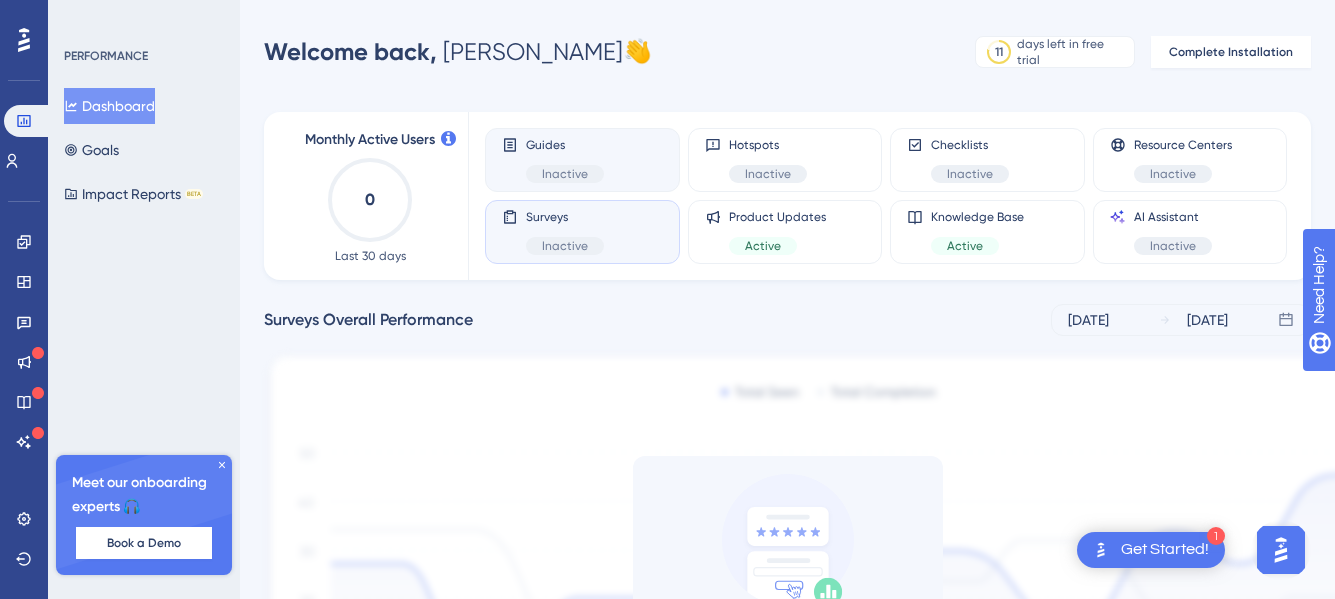 click on "Guides Inactive" at bounding box center [582, 160] 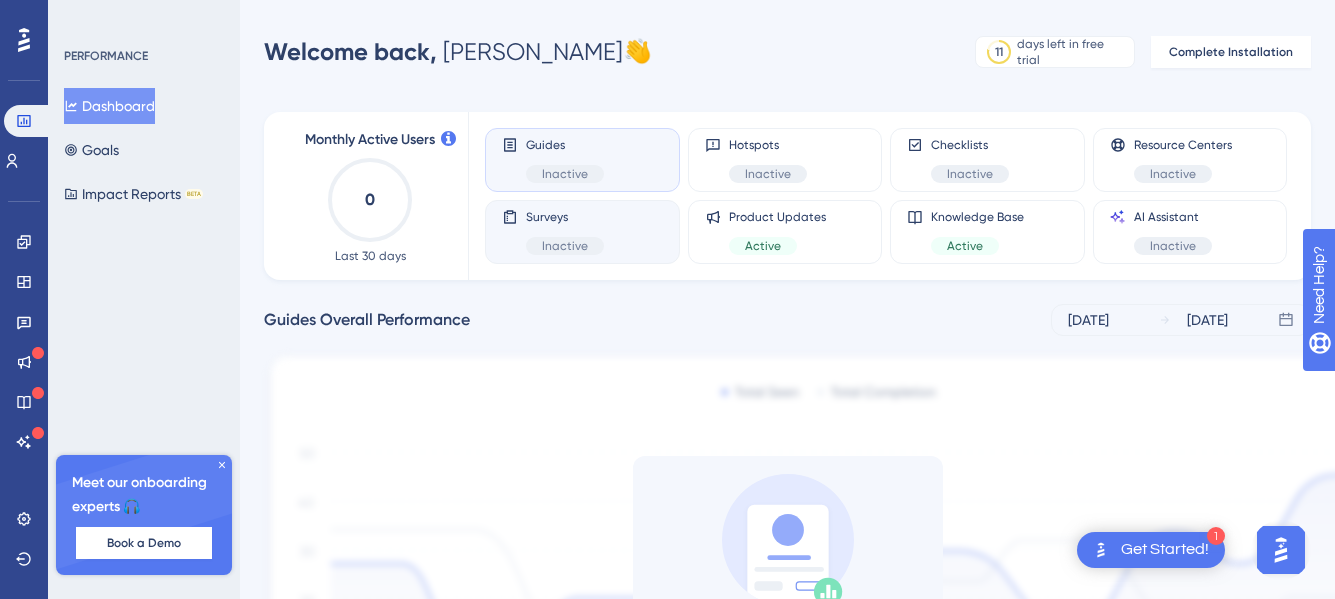 click on "Surveys Inactive" at bounding box center (582, 232) 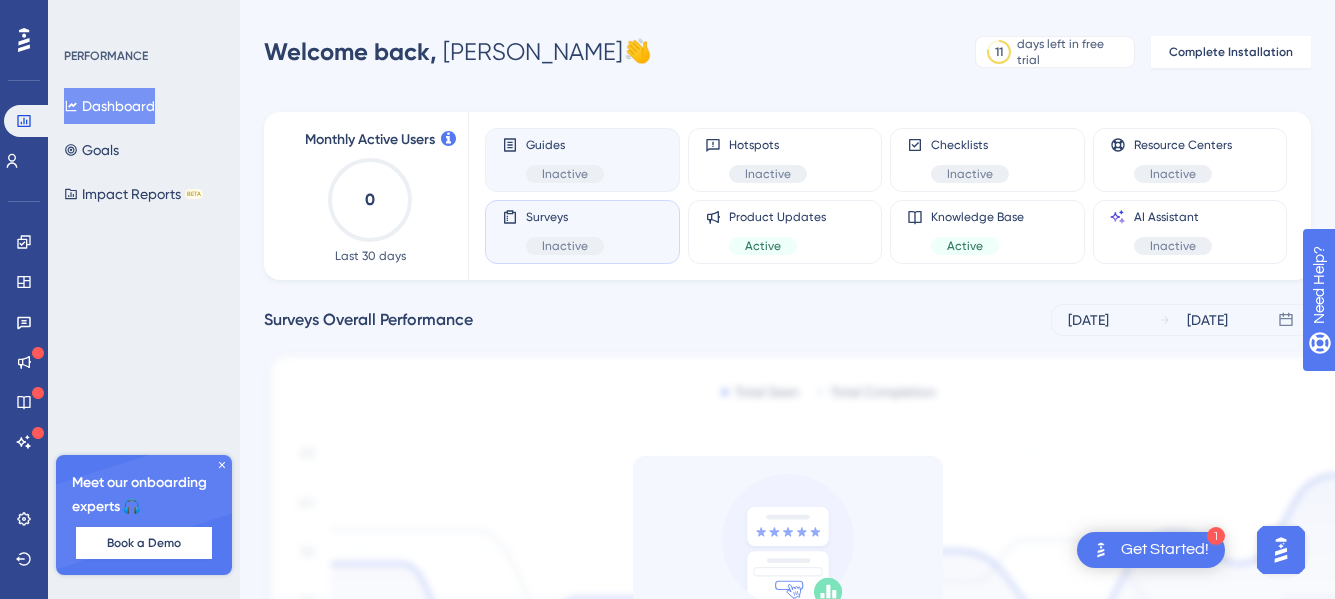 click on "Guides Inactive" at bounding box center [582, 160] 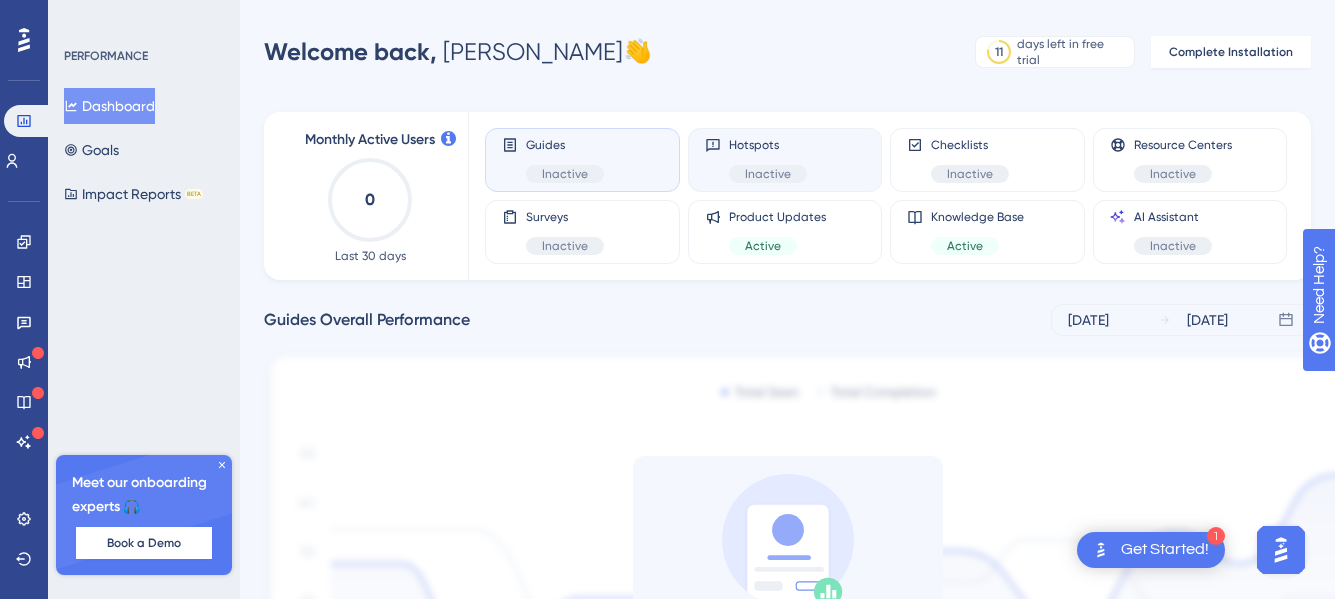 click on "Hotspots Inactive" at bounding box center (785, 160) 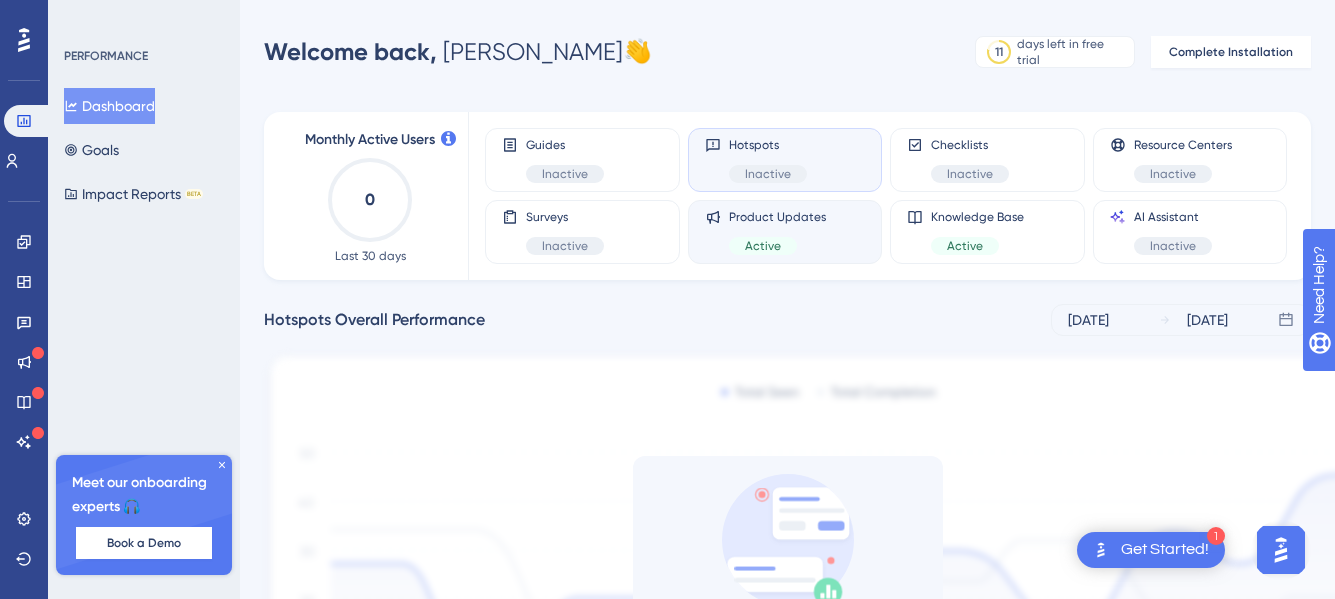 click on "Product Updates Active" at bounding box center (785, 232) 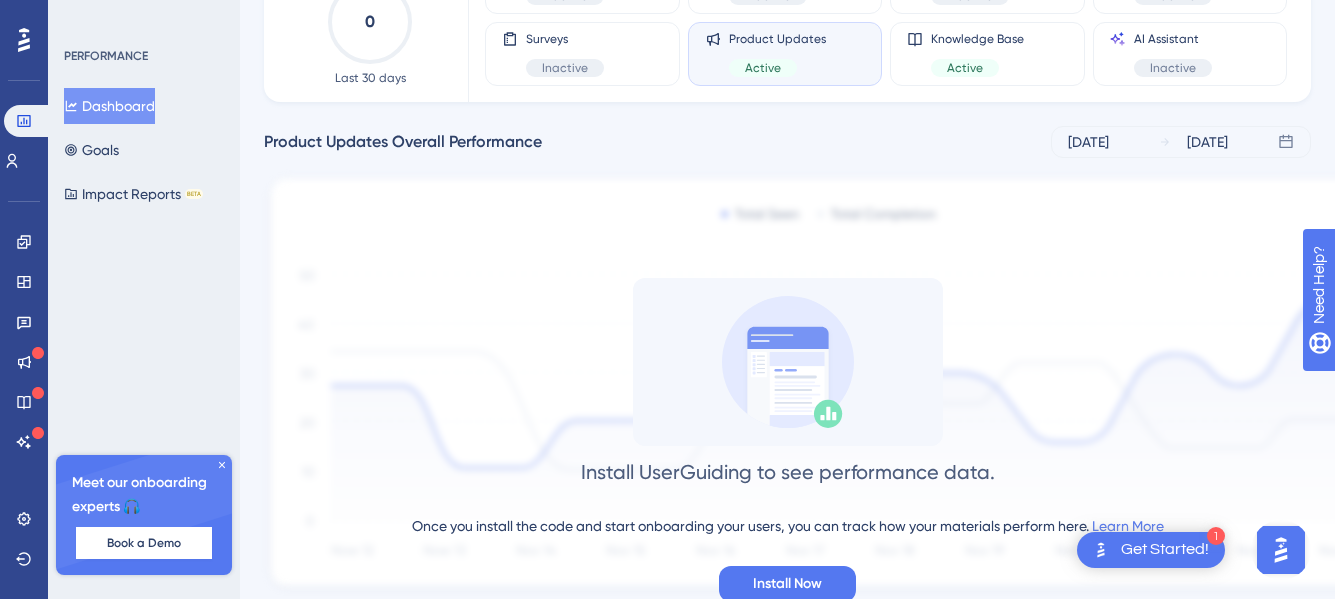 scroll, scrollTop: 0, scrollLeft: 0, axis: both 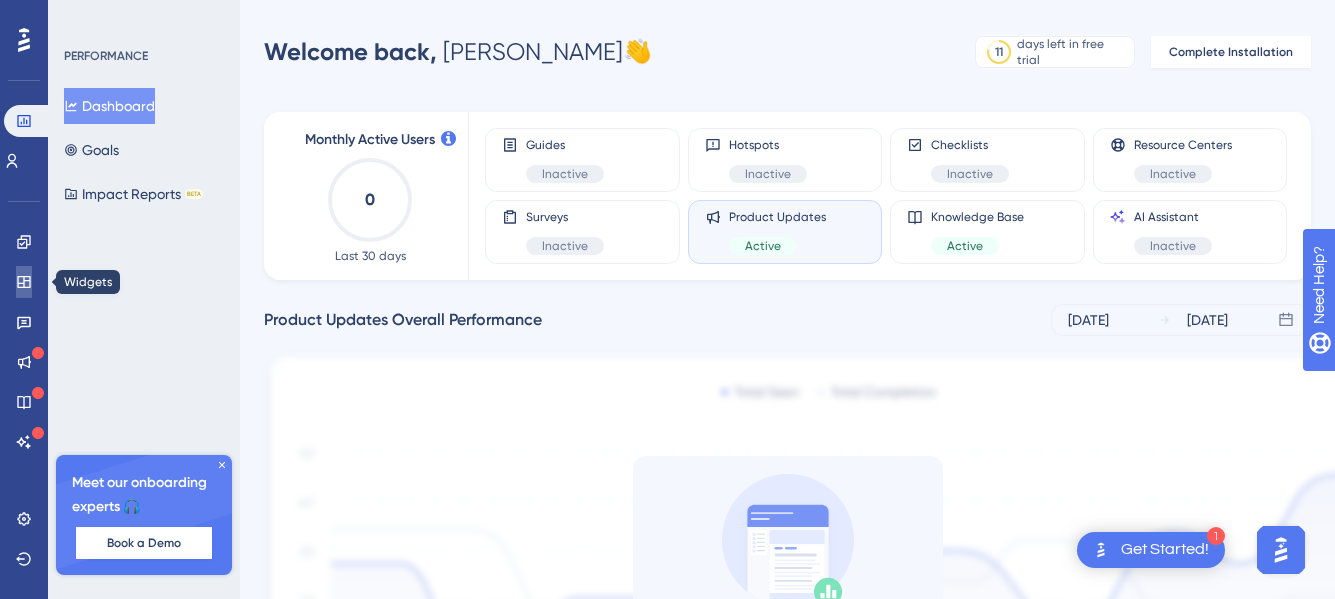 click at bounding box center [24, 282] 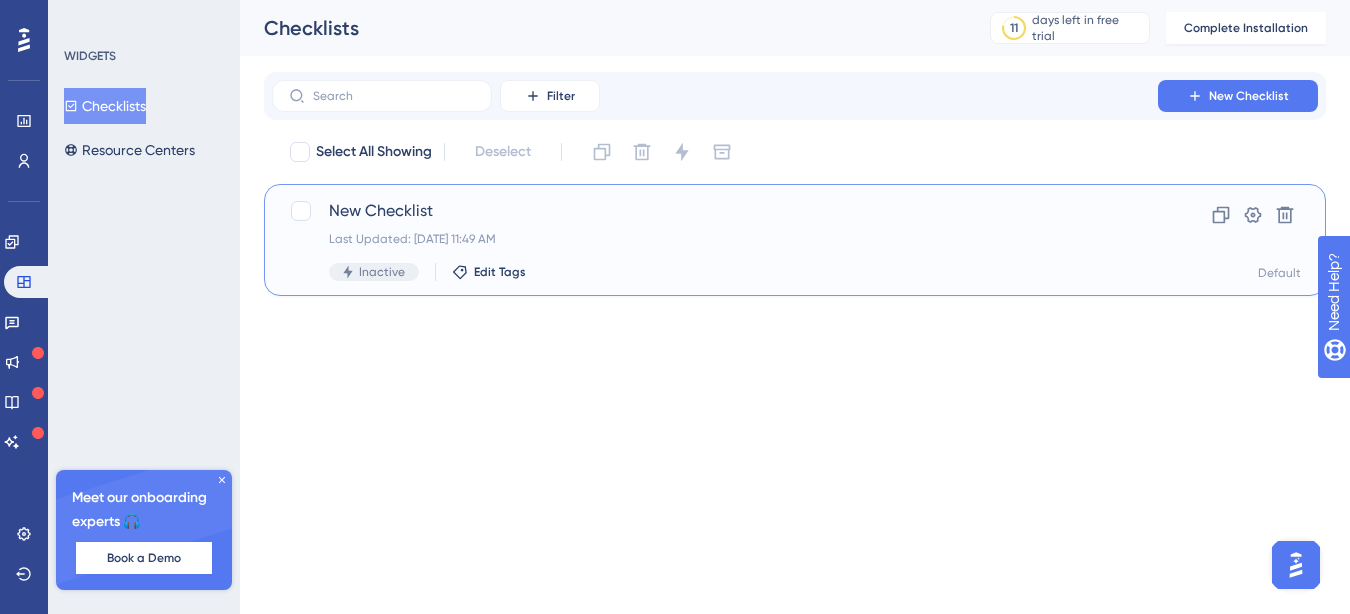 drag, startPoint x: 425, startPoint y: 204, endPoint x: 325, endPoint y: 210, distance: 100.17984 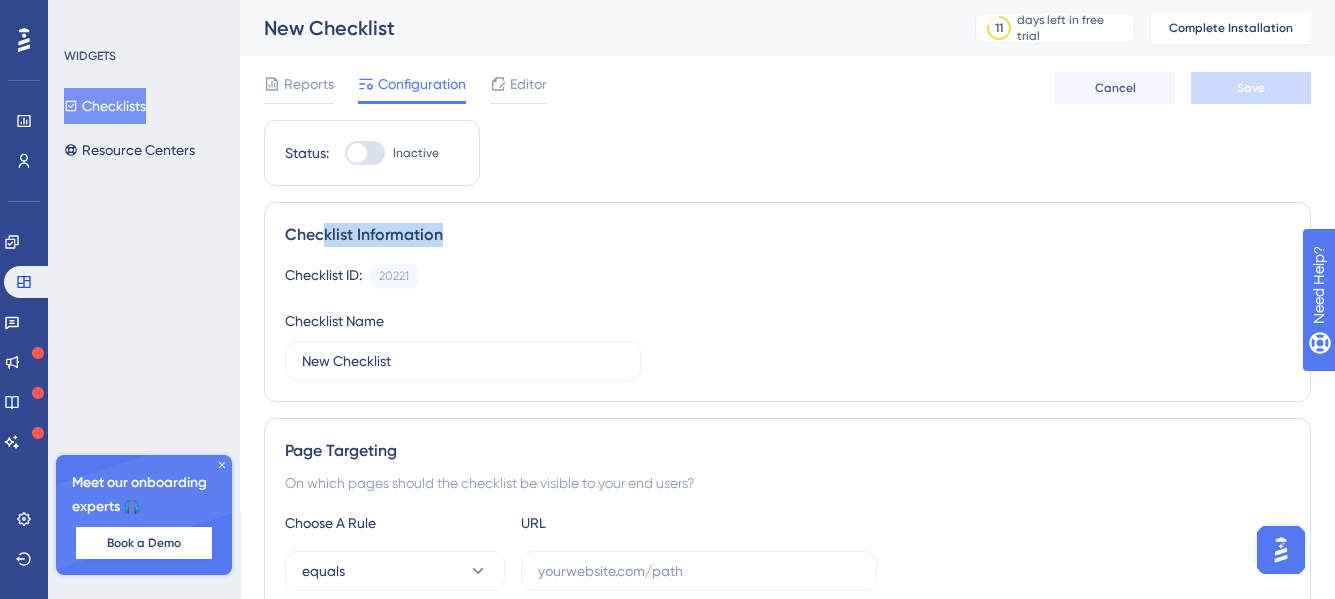 drag, startPoint x: 325, startPoint y: 210, endPoint x: 478, endPoint y: 237, distance: 155.36409 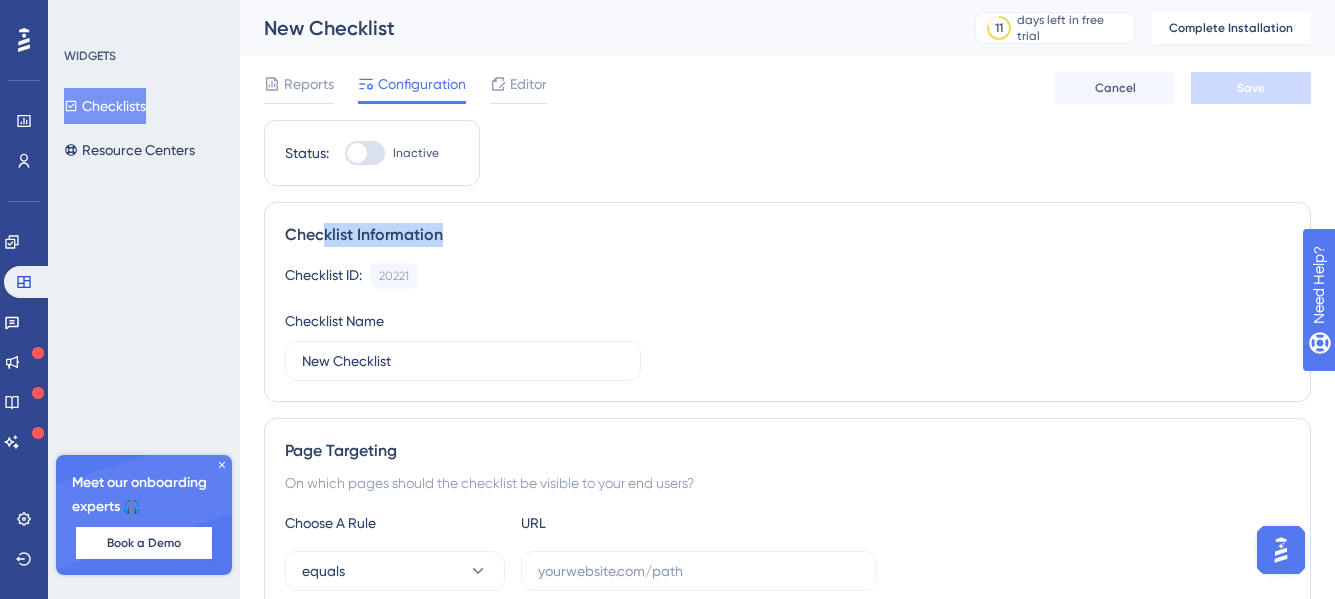 click on "Checklist Information Checklist ID: 20221 Copy Checklist Name New Checklist" at bounding box center [787, 302] 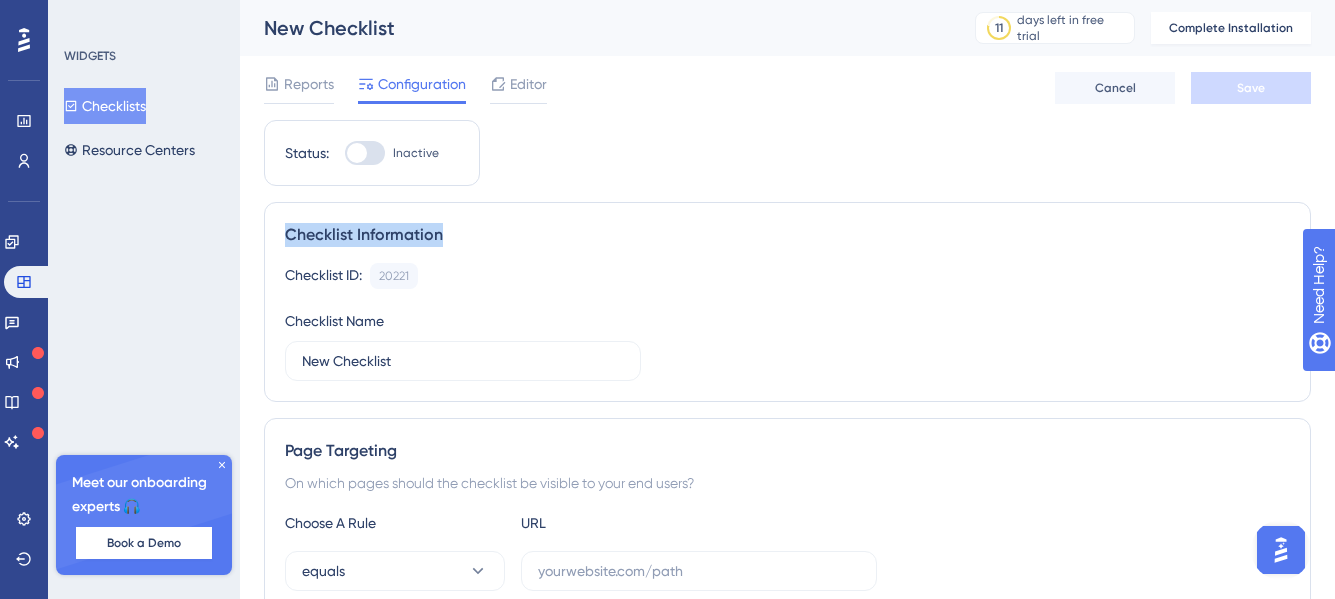 drag, startPoint x: 286, startPoint y: 233, endPoint x: 473, endPoint y: 247, distance: 187.52333 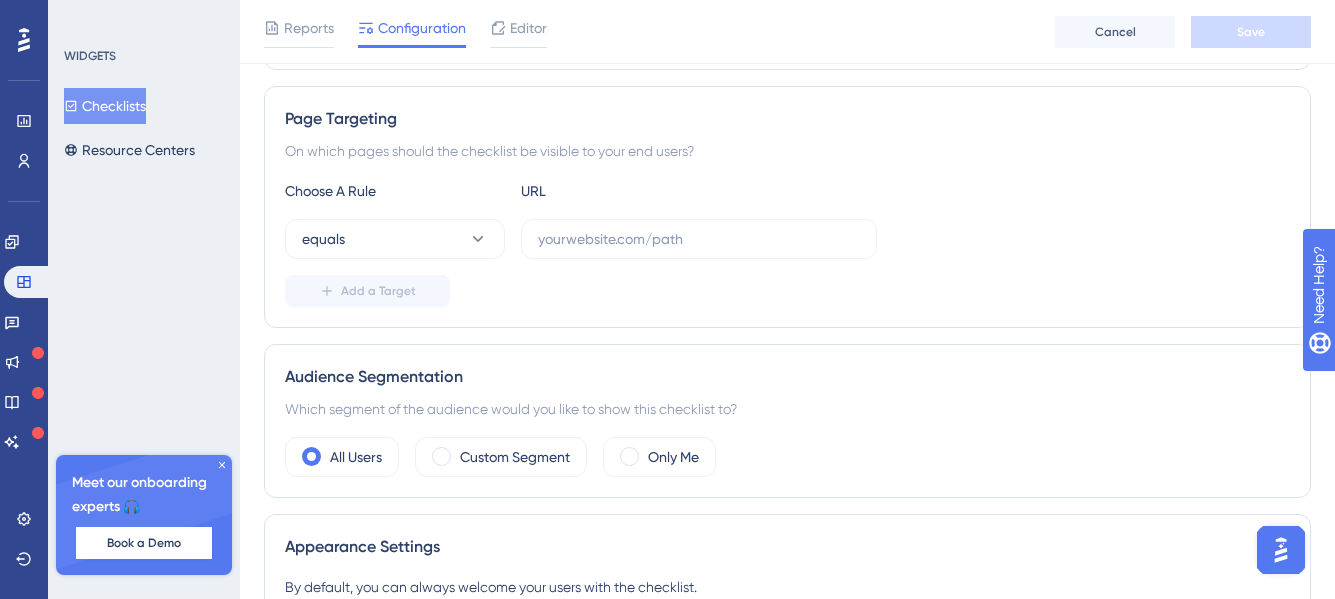 scroll, scrollTop: 339, scrollLeft: 0, axis: vertical 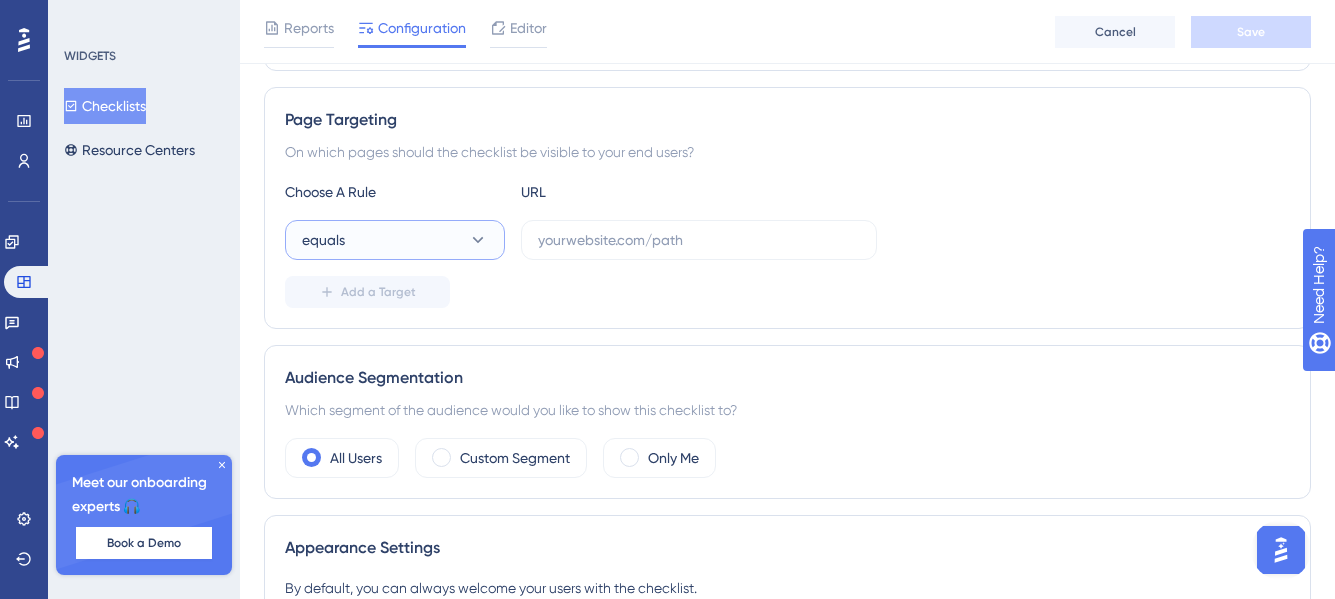click 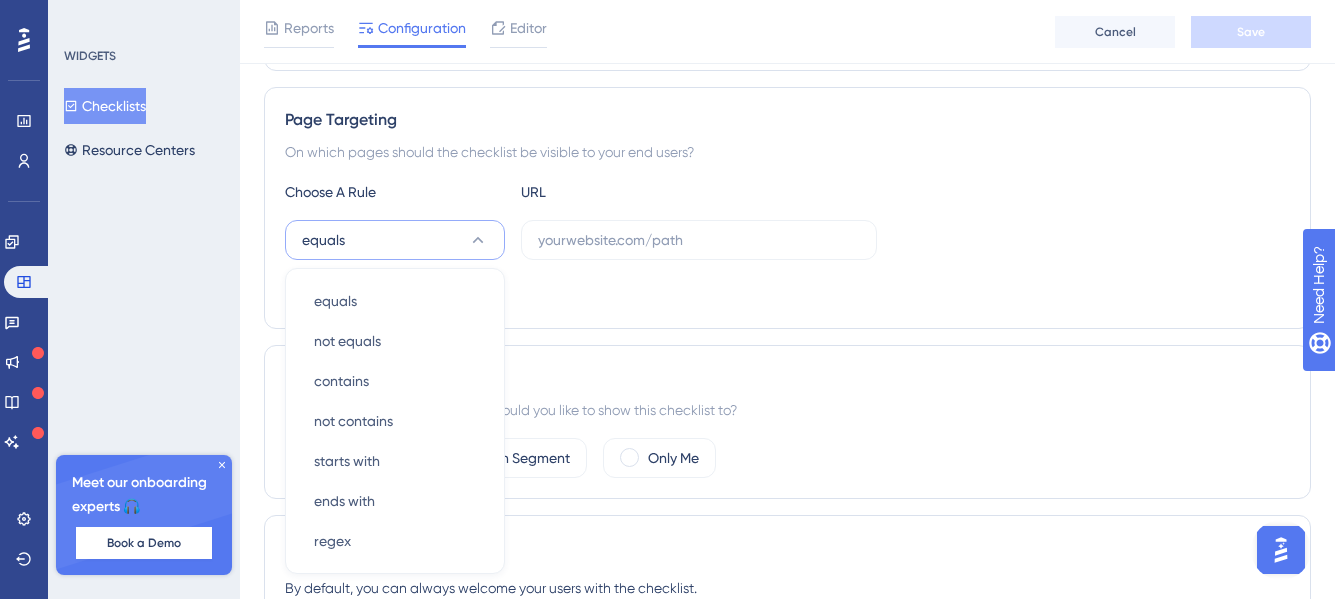 scroll, scrollTop: 458, scrollLeft: 0, axis: vertical 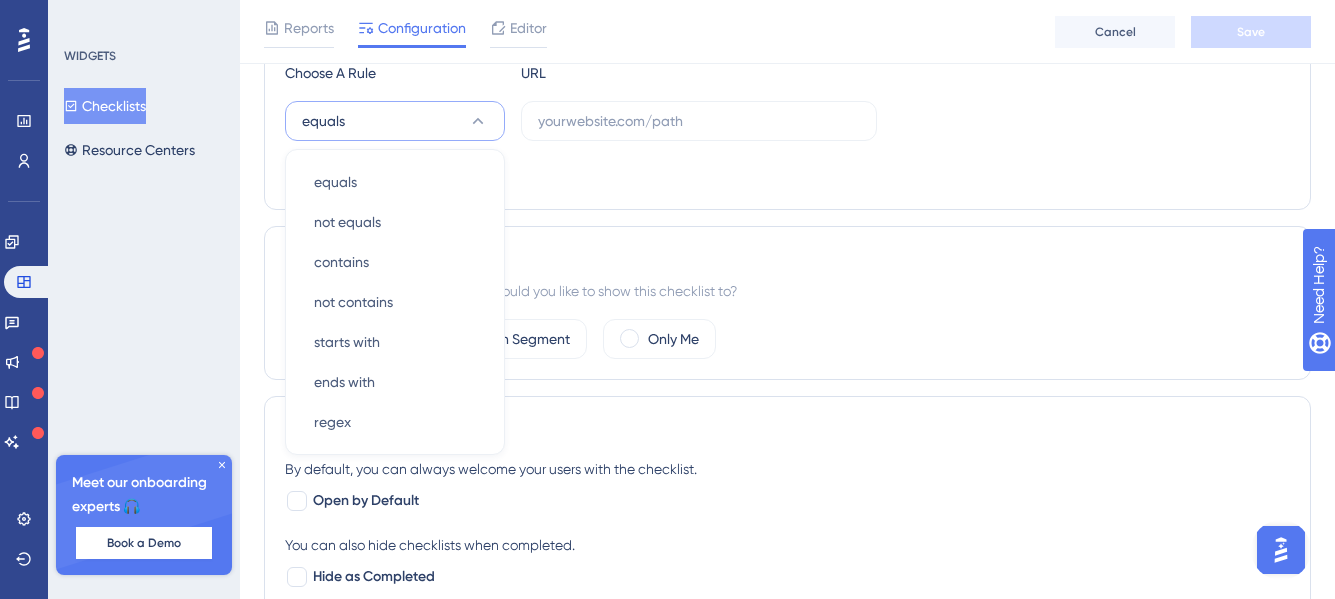 click 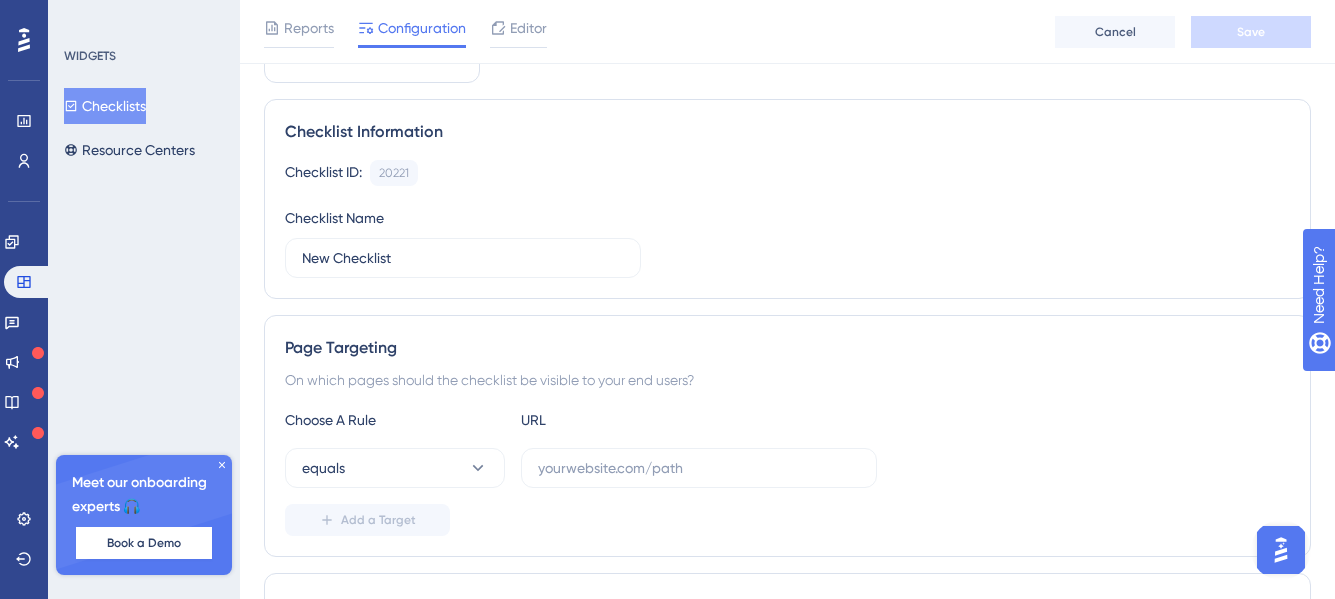 scroll, scrollTop: 112, scrollLeft: 0, axis: vertical 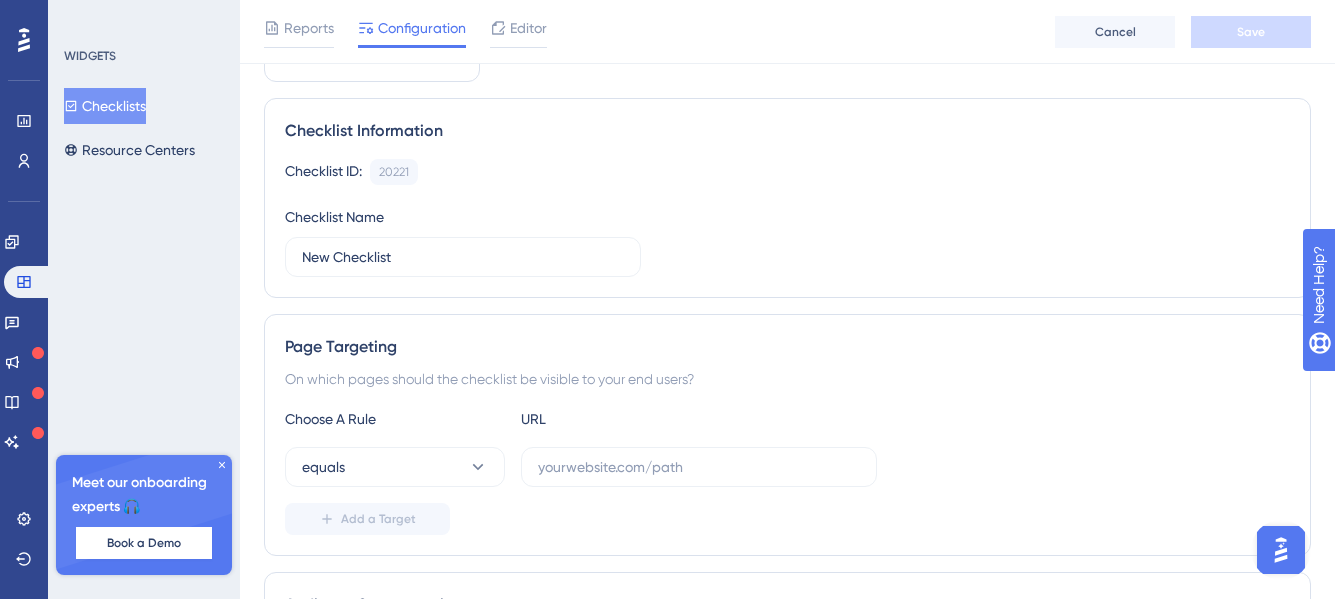 click on "Choose A Rule" at bounding box center (395, 419) 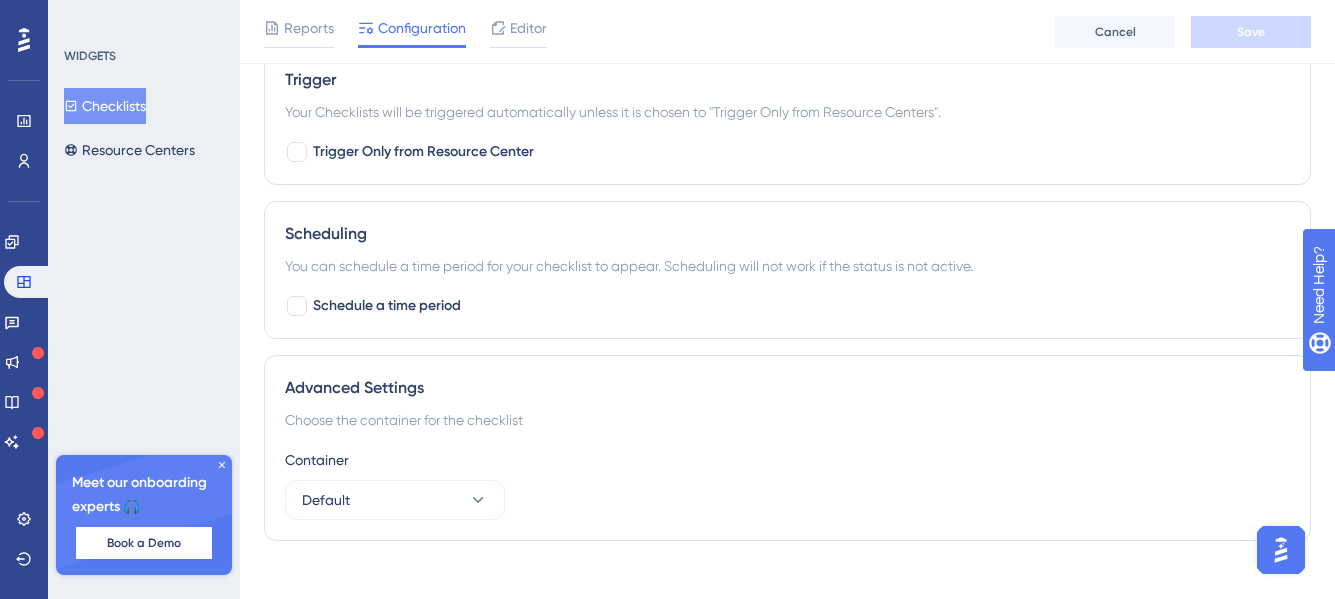 scroll, scrollTop: 1117, scrollLeft: 0, axis: vertical 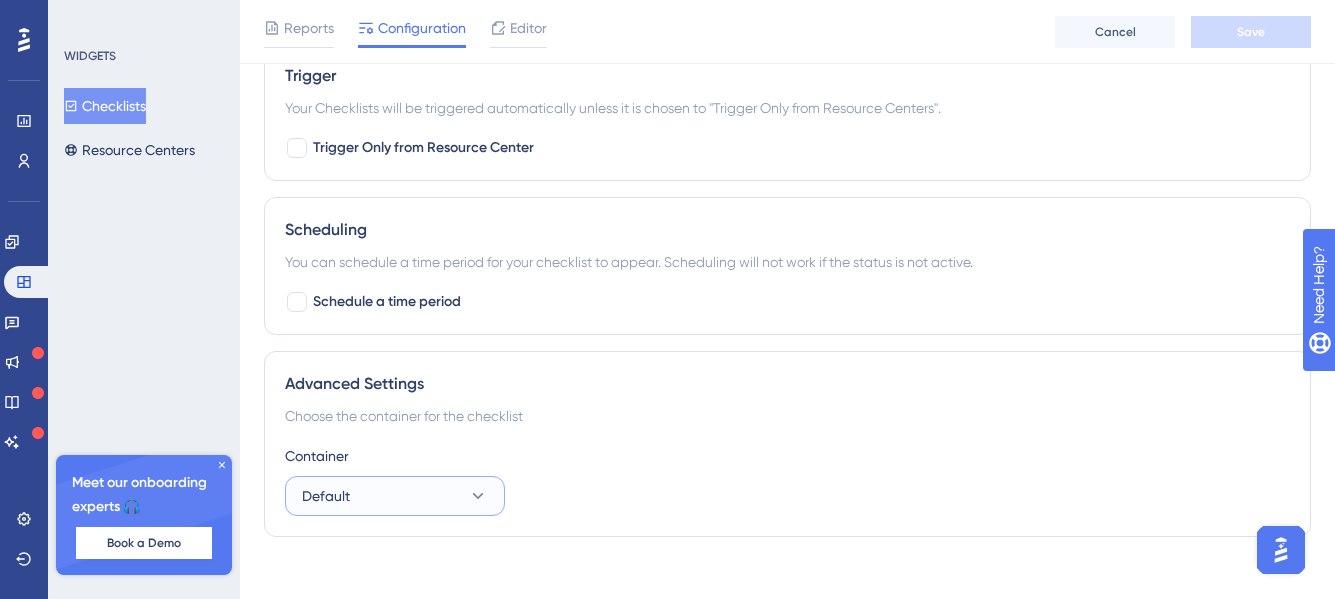 click on "Default" at bounding box center (395, 496) 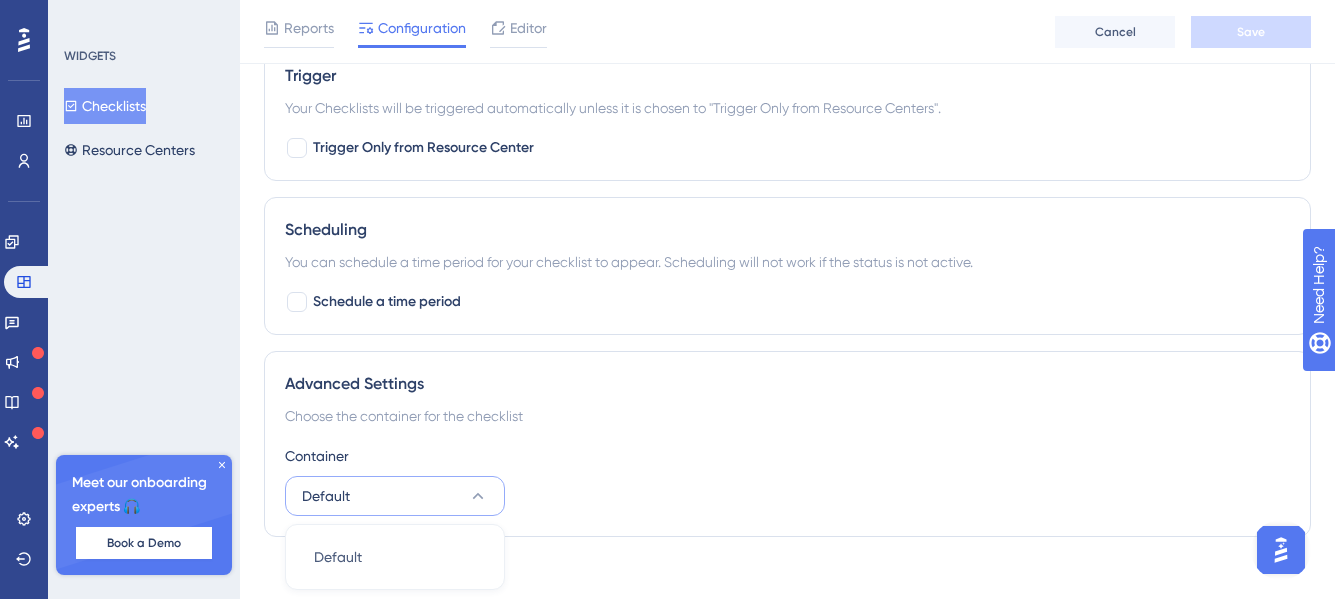 scroll, scrollTop: 1135, scrollLeft: 0, axis: vertical 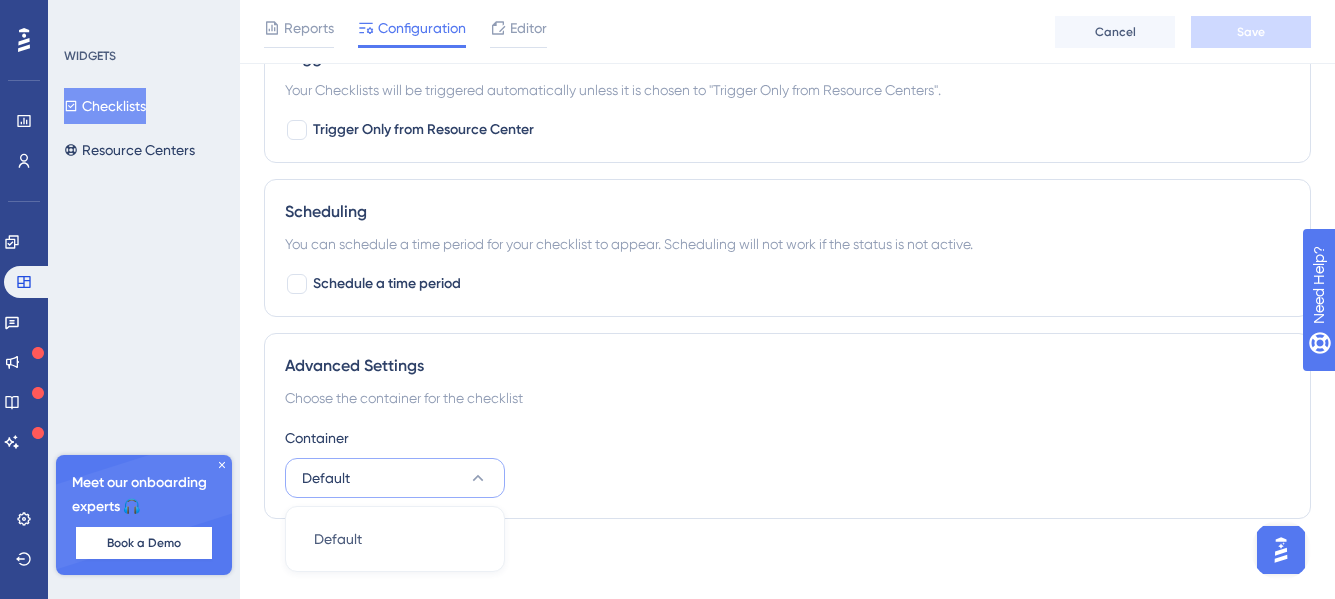 click on "Advanced Settings Choose the container for the checklist Container Default Default Default" at bounding box center (787, 426) 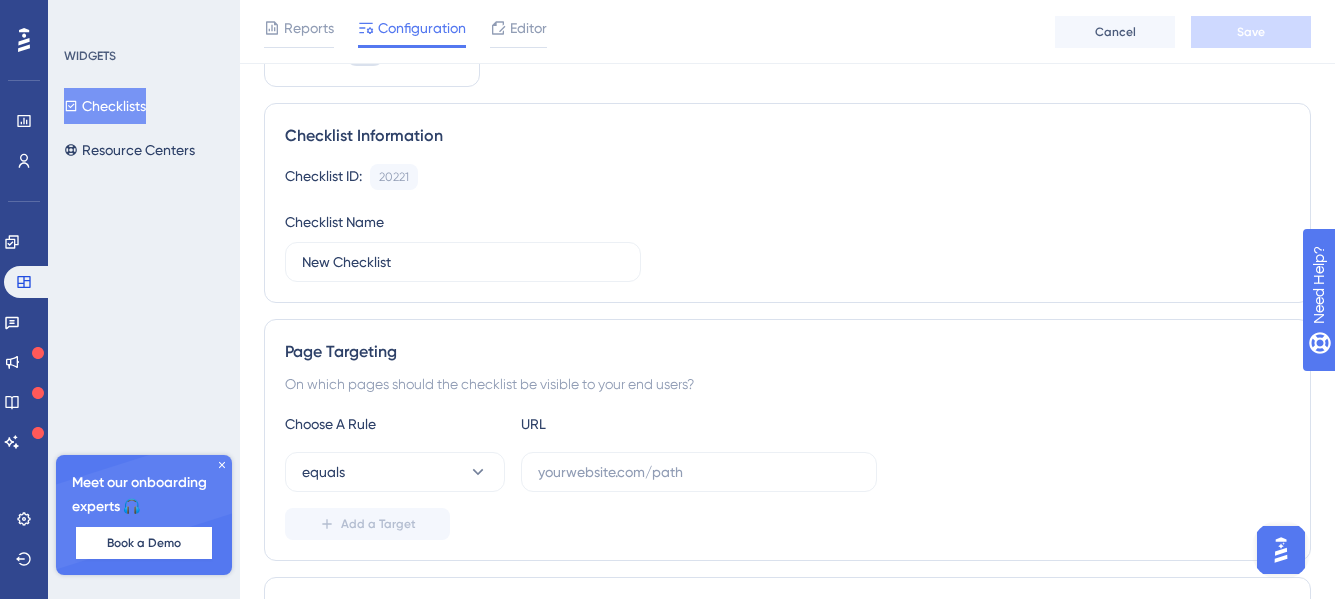 scroll, scrollTop: 0, scrollLeft: 0, axis: both 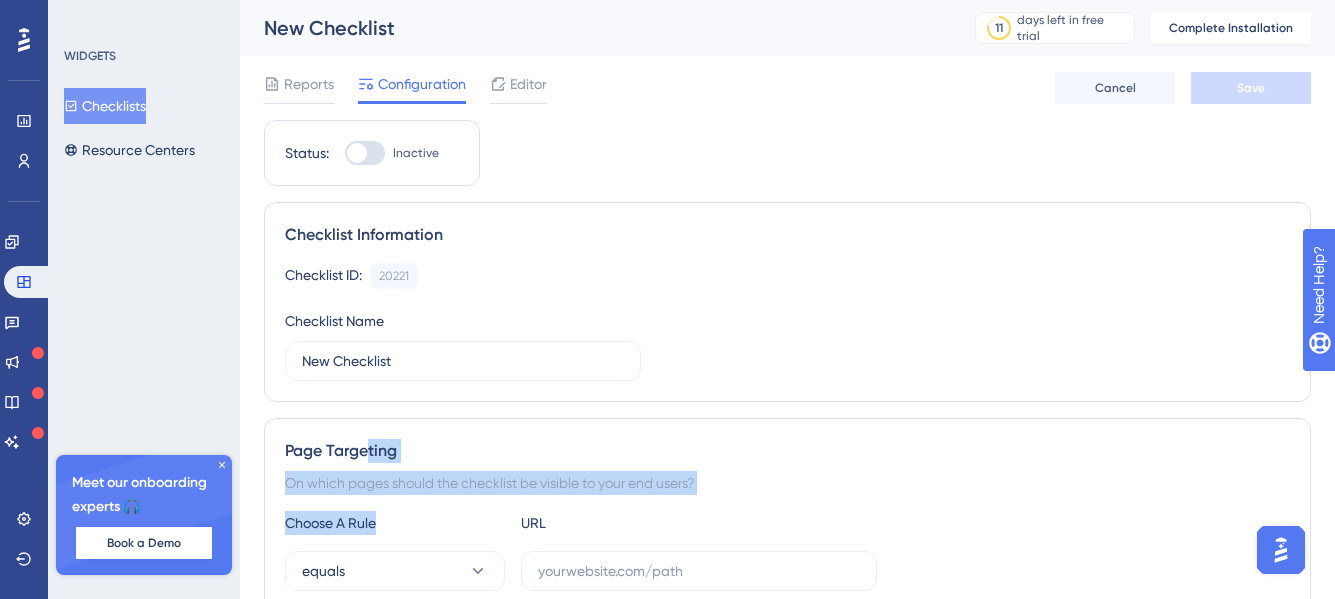 drag, startPoint x: 378, startPoint y: 518, endPoint x: 404, endPoint y: 434, distance: 87.93179 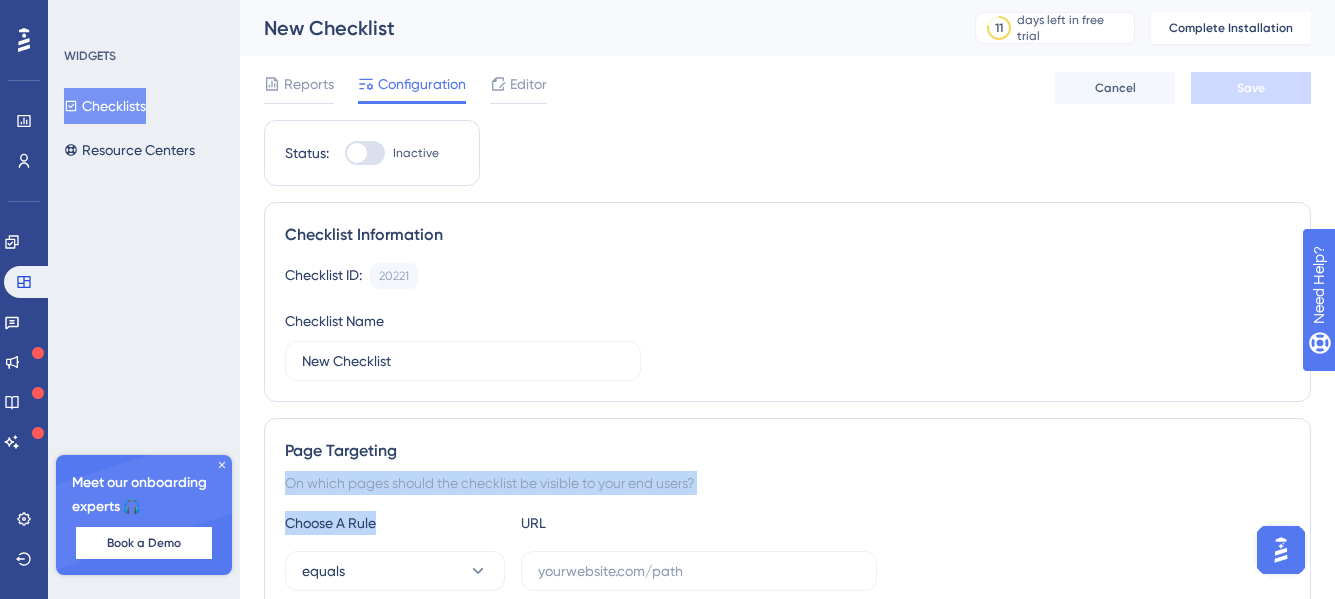 click on "Page Targeting" at bounding box center (787, 451) 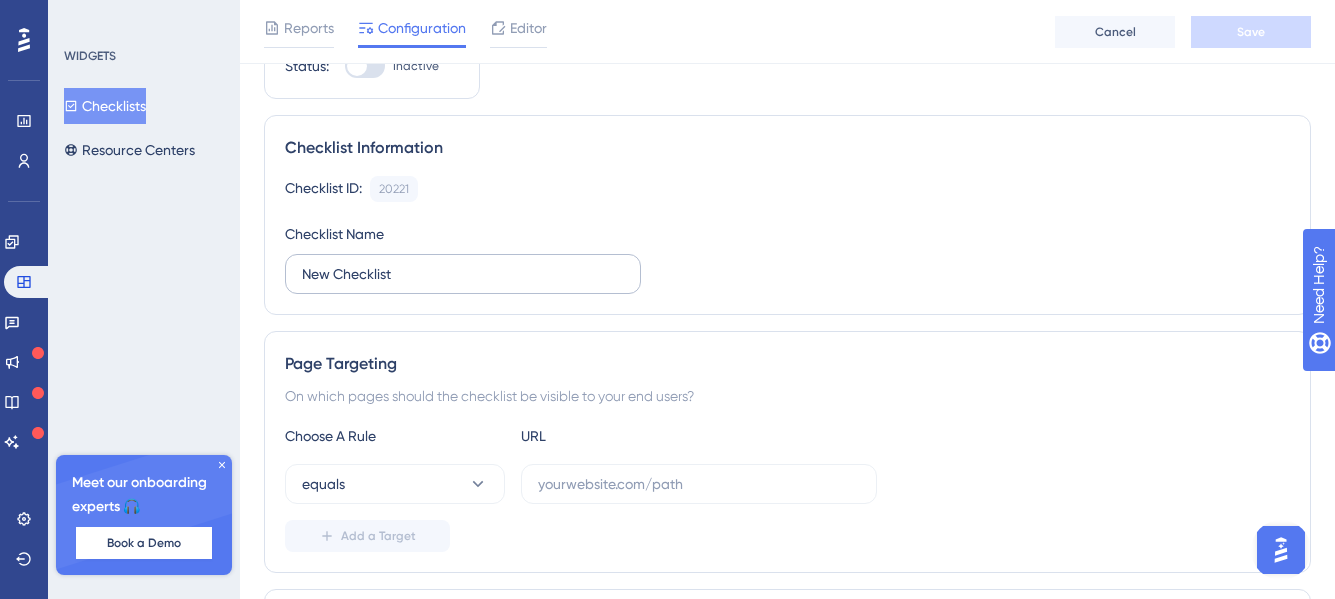 scroll, scrollTop: 121, scrollLeft: 0, axis: vertical 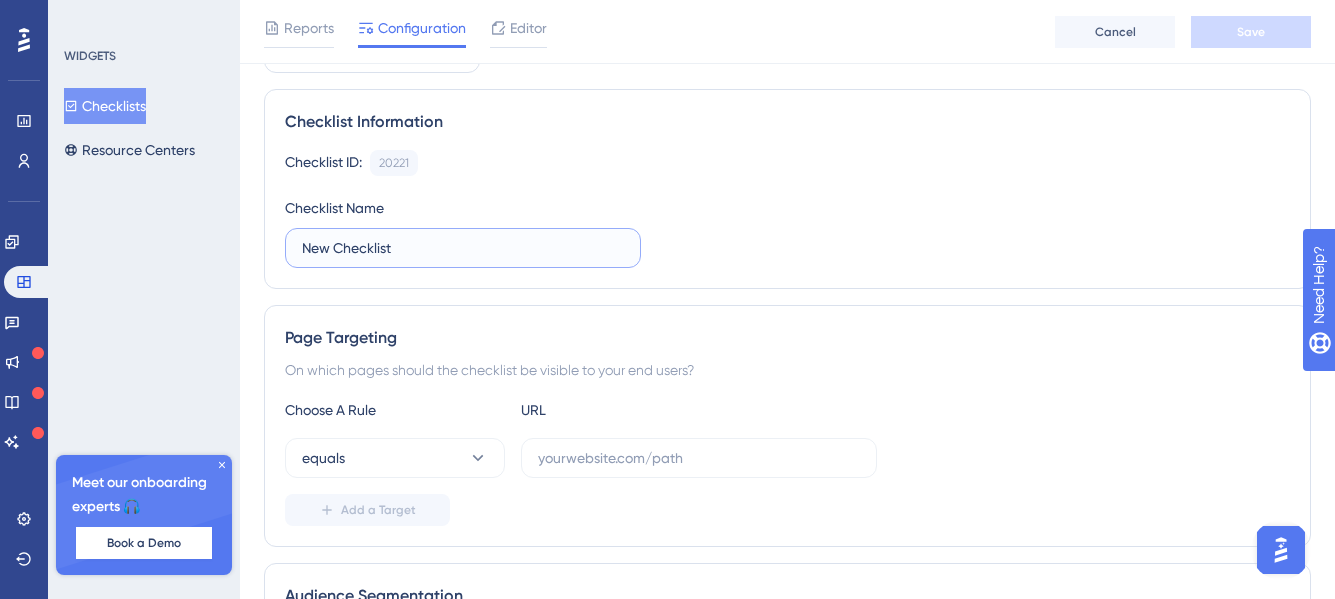 click on "New Checklist" at bounding box center [463, 248] 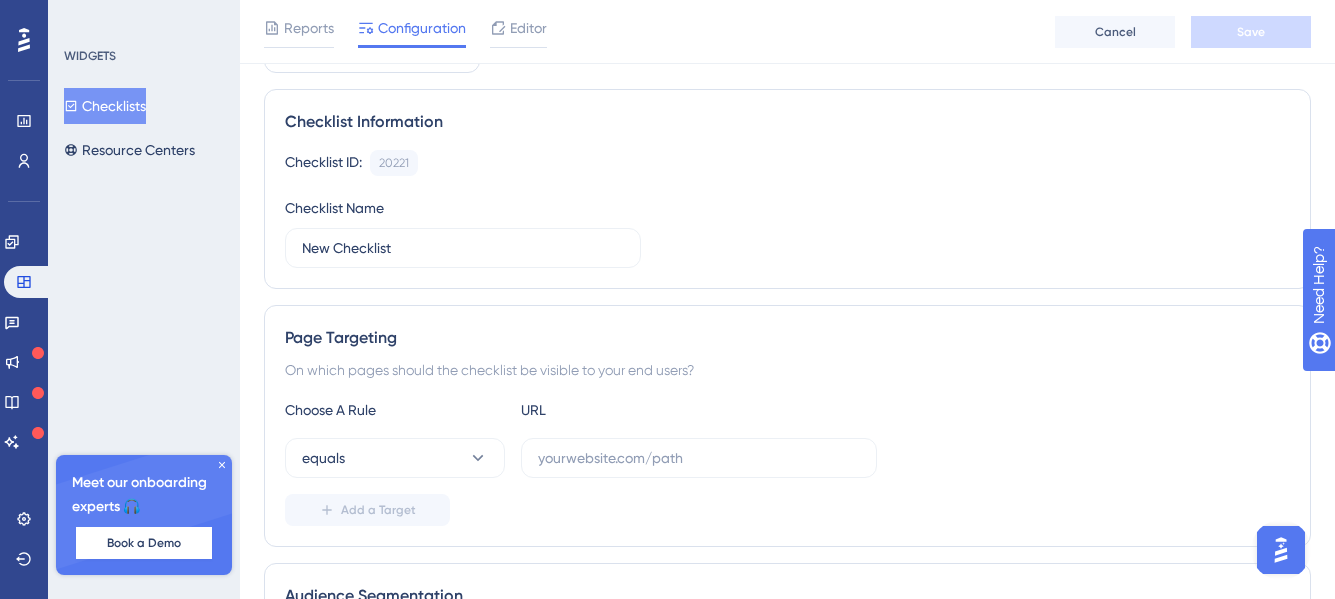 click on "Checklist ID: 20221 Copy Checklist Name New Checklist" at bounding box center [787, 209] 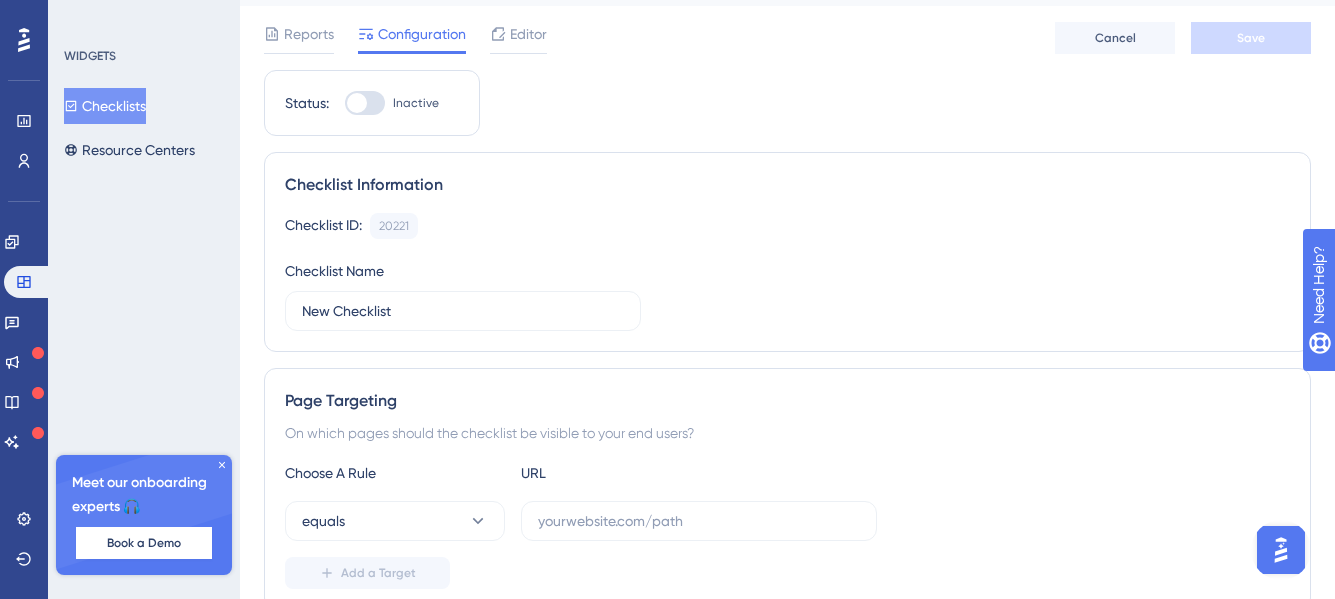 scroll, scrollTop: 0, scrollLeft: 0, axis: both 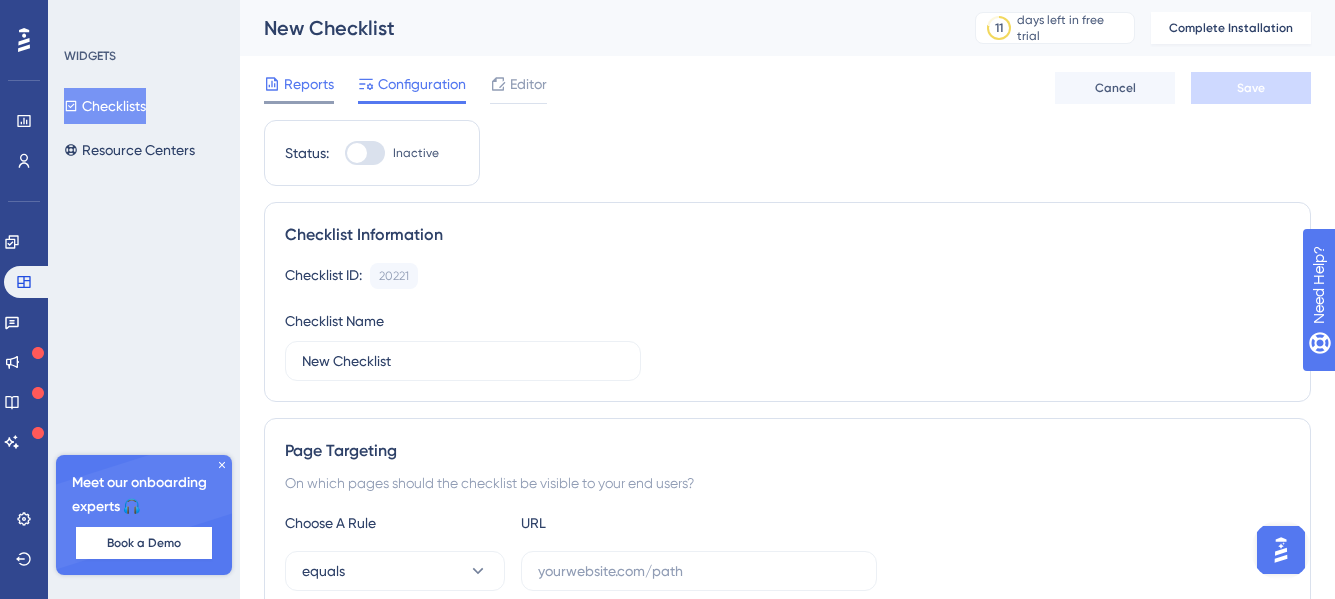 click on "Reports" at bounding box center [309, 84] 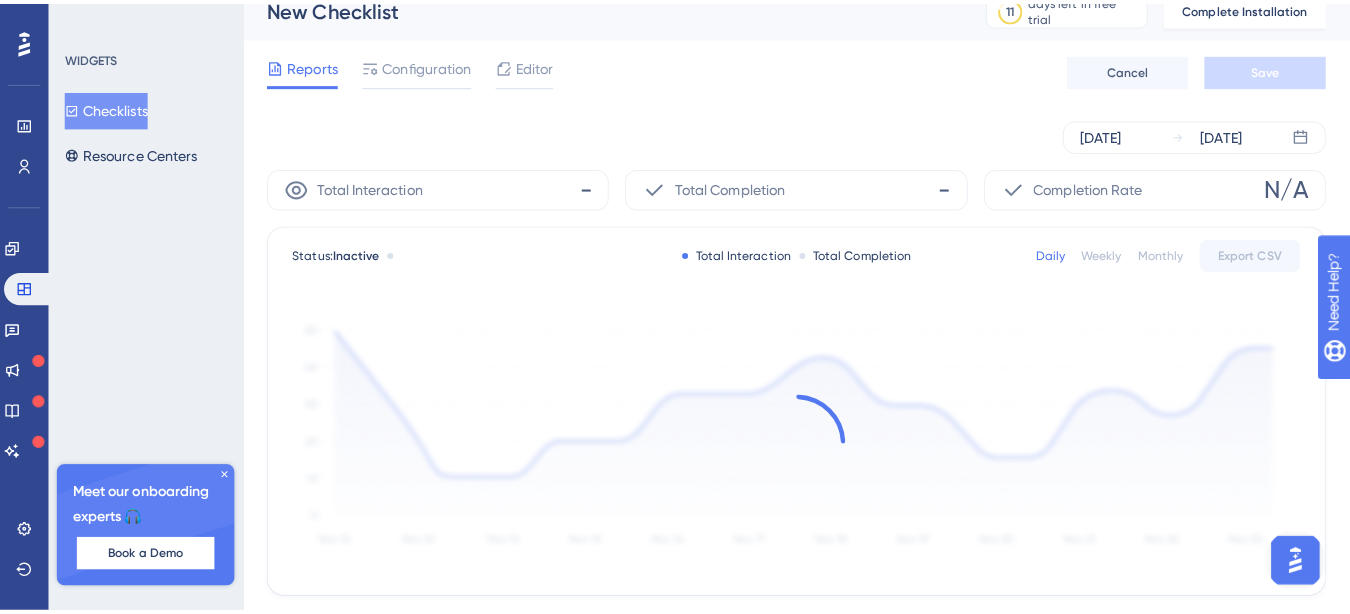 scroll, scrollTop: 0, scrollLeft: 0, axis: both 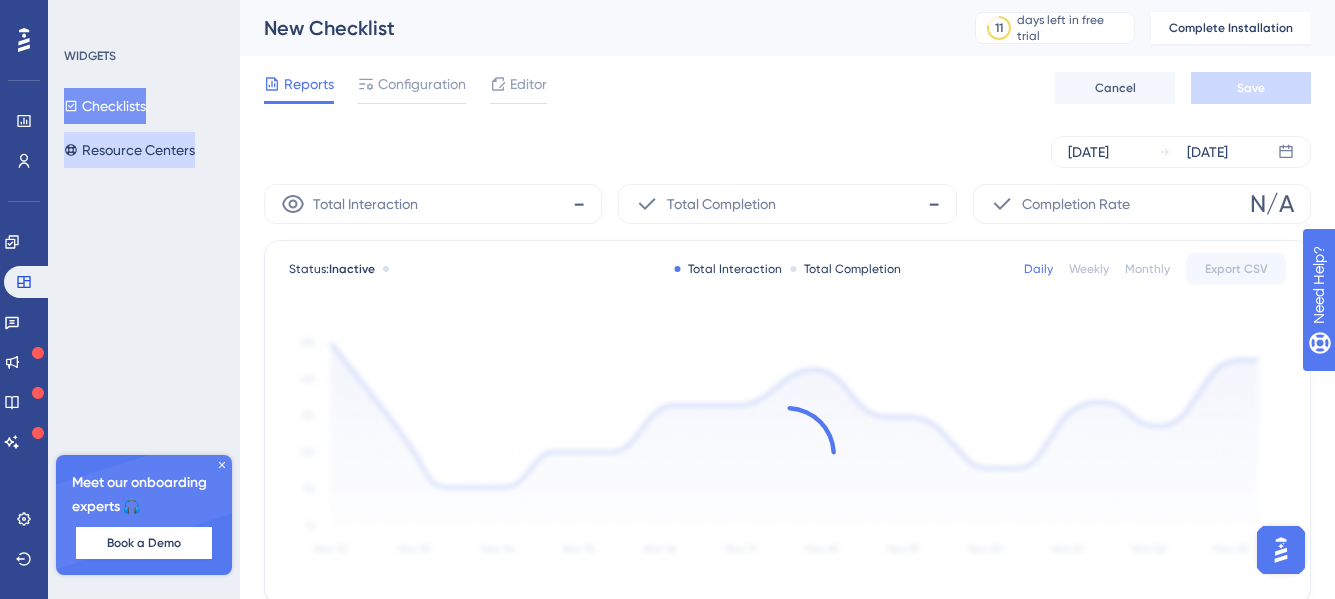 click on "Resource Centers" at bounding box center [129, 150] 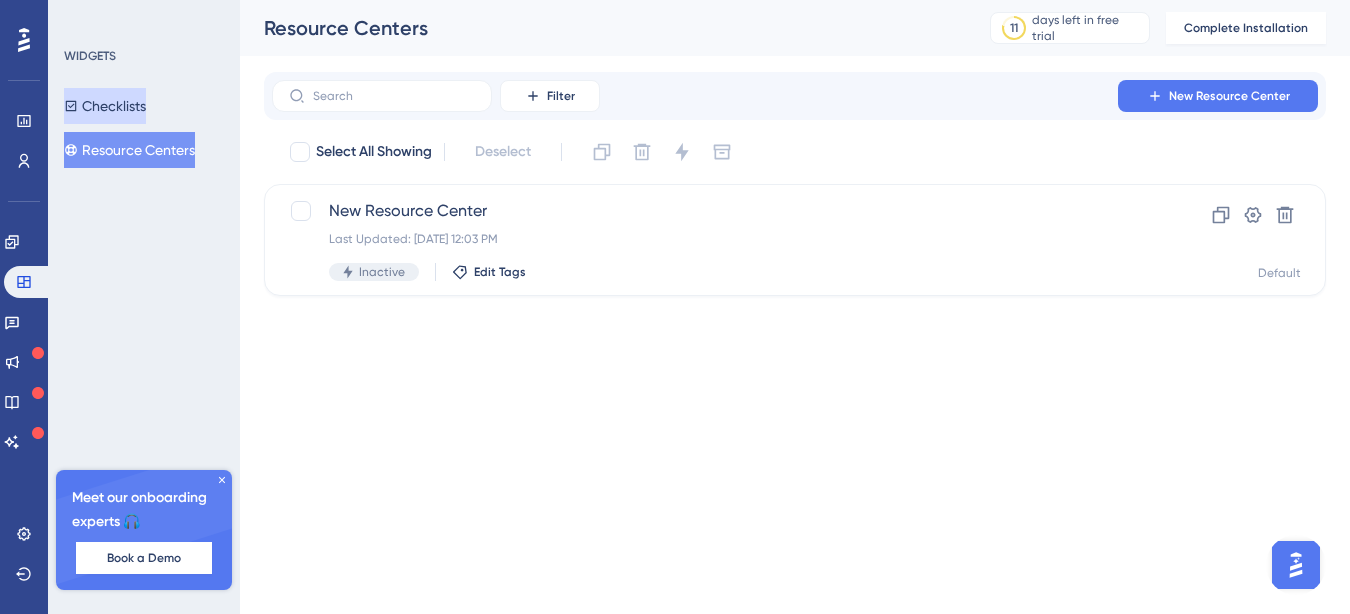 click on "Checklists" at bounding box center [105, 106] 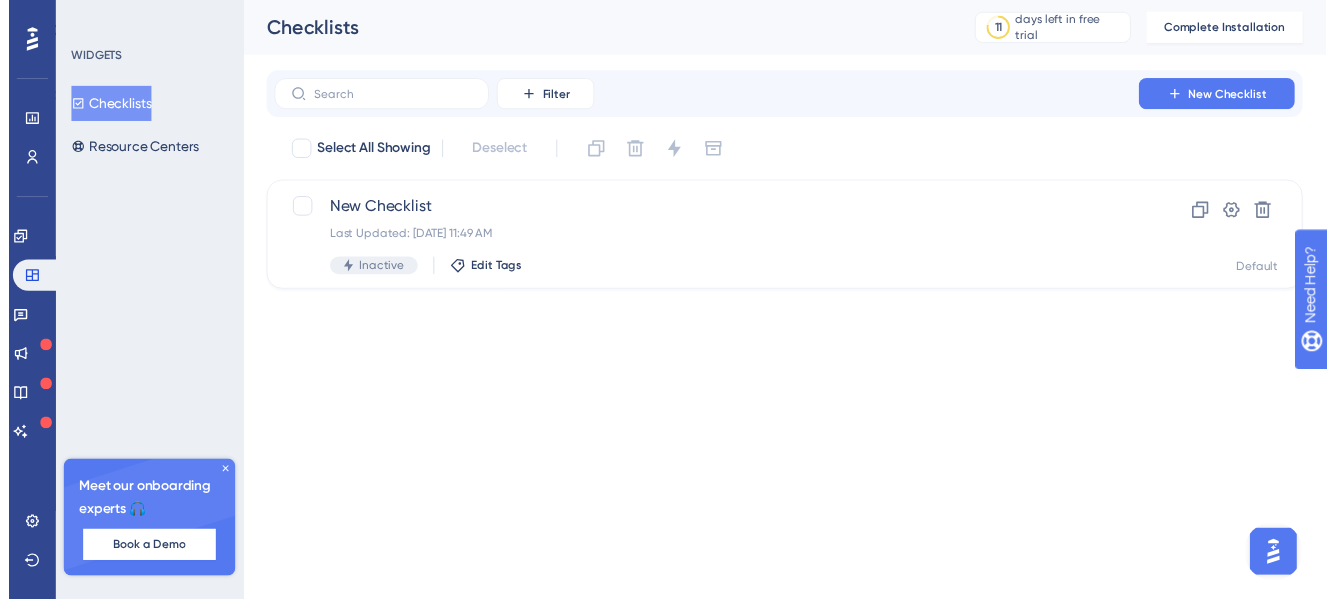 scroll, scrollTop: 0, scrollLeft: 0, axis: both 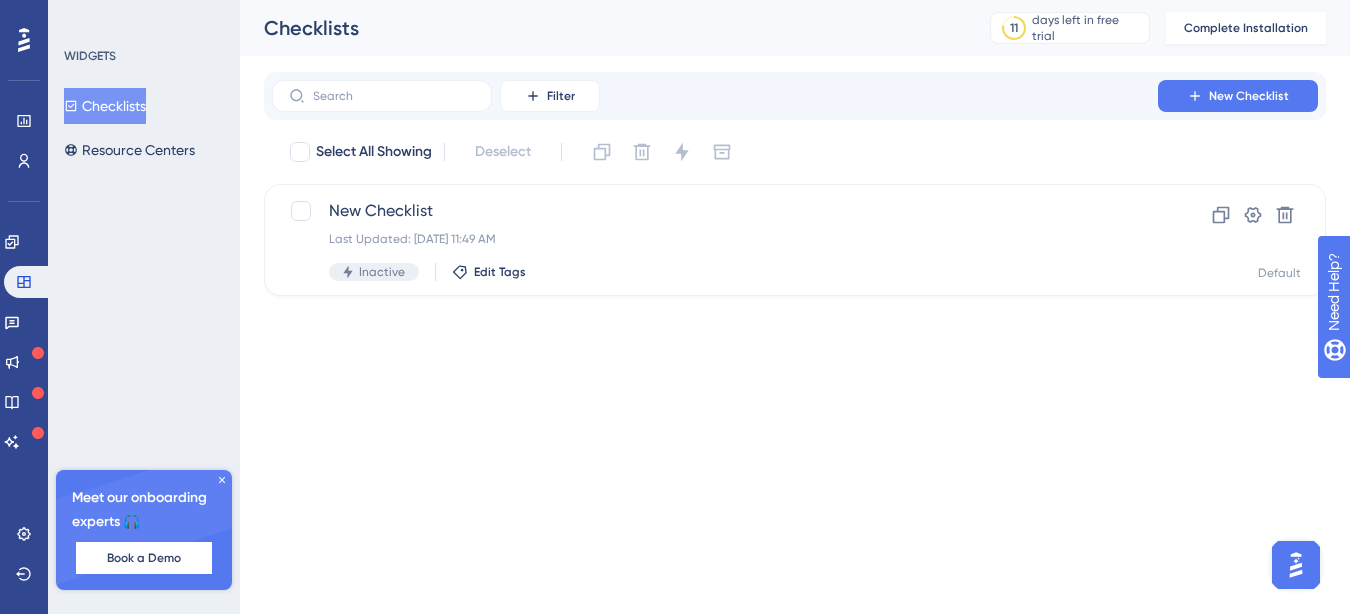 click on "Checklists" at bounding box center (105, 106) 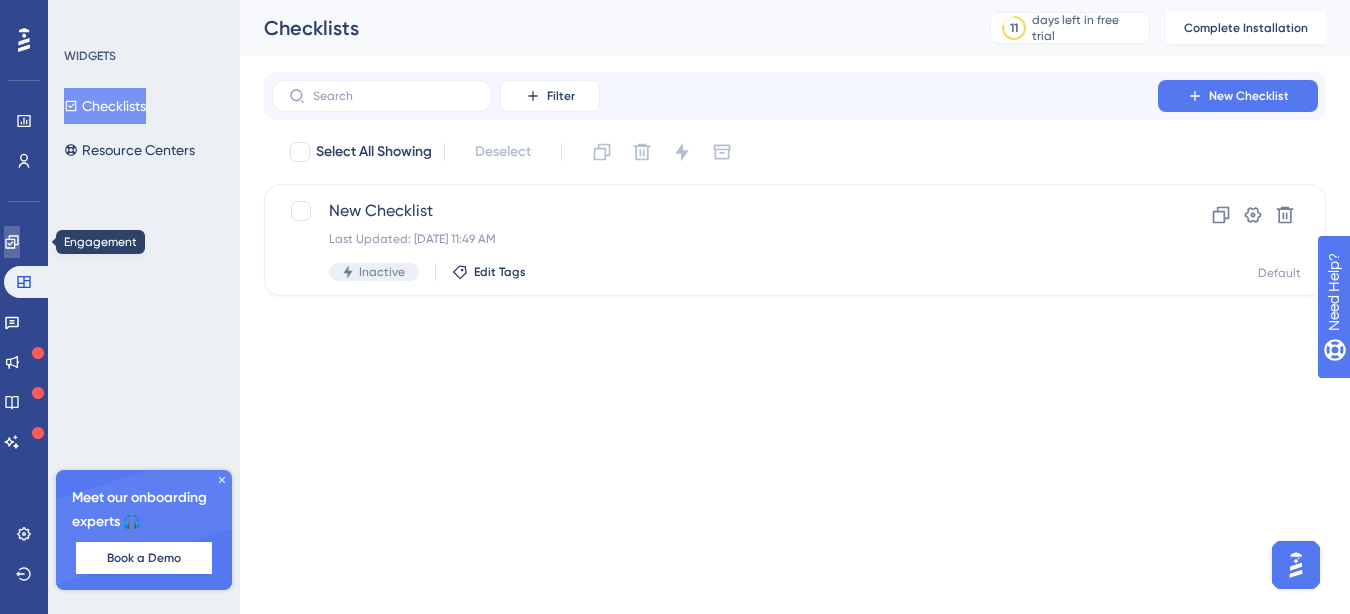 click at bounding box center [12, 242] 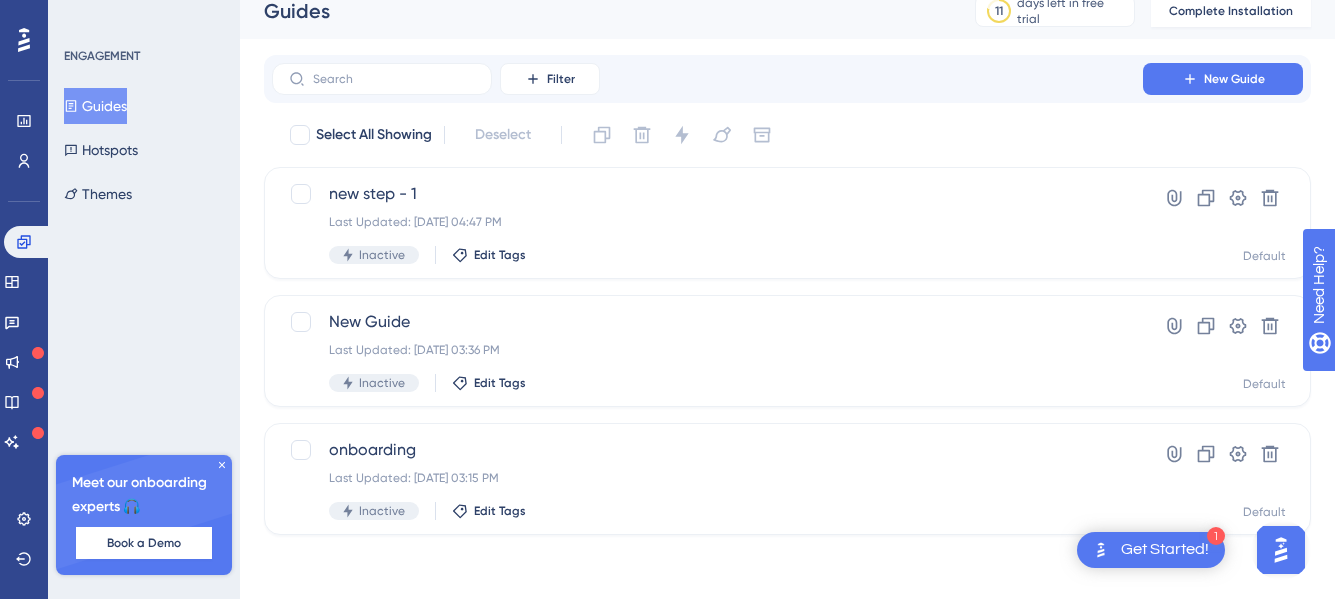 scroll, scrollTop: 0, scrollLeft: 0, axis: both 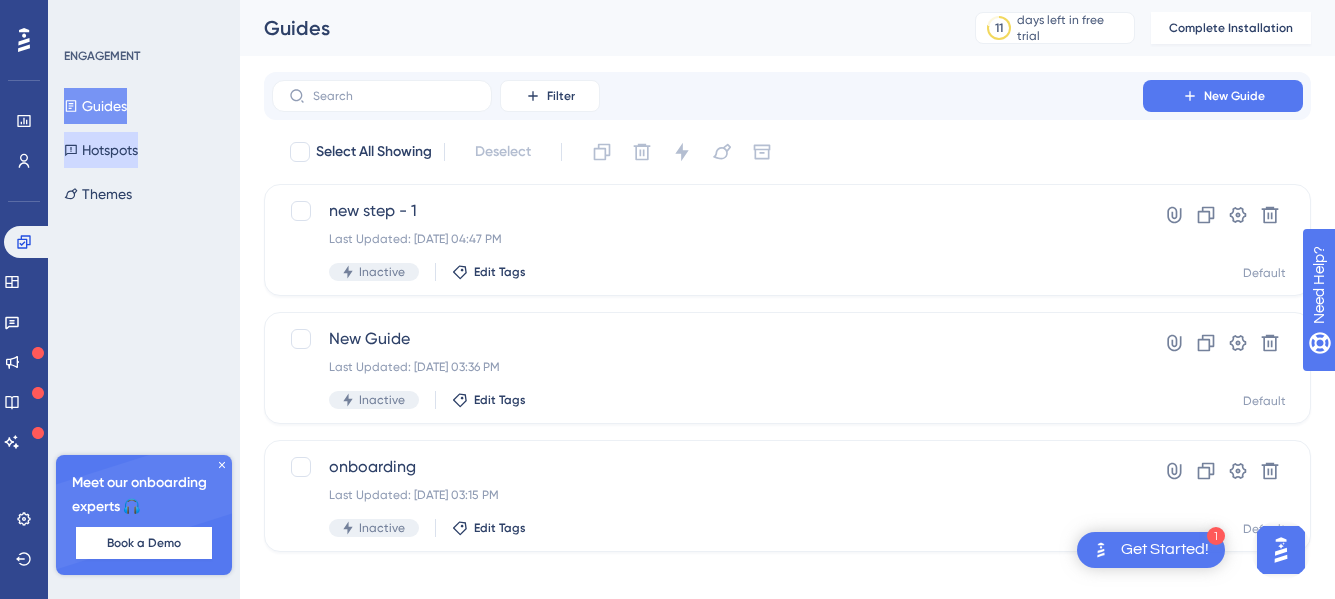 click on "Hotspots" at bounding box center [101, 150] 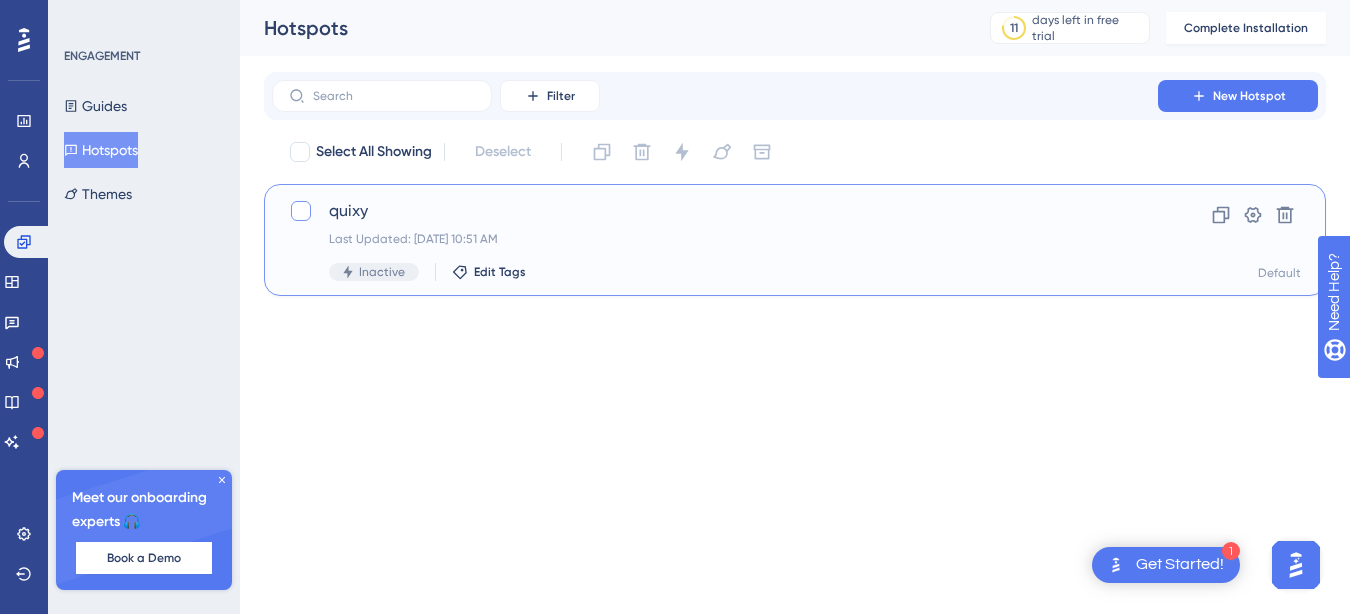 click at bounding box center [301, 211] 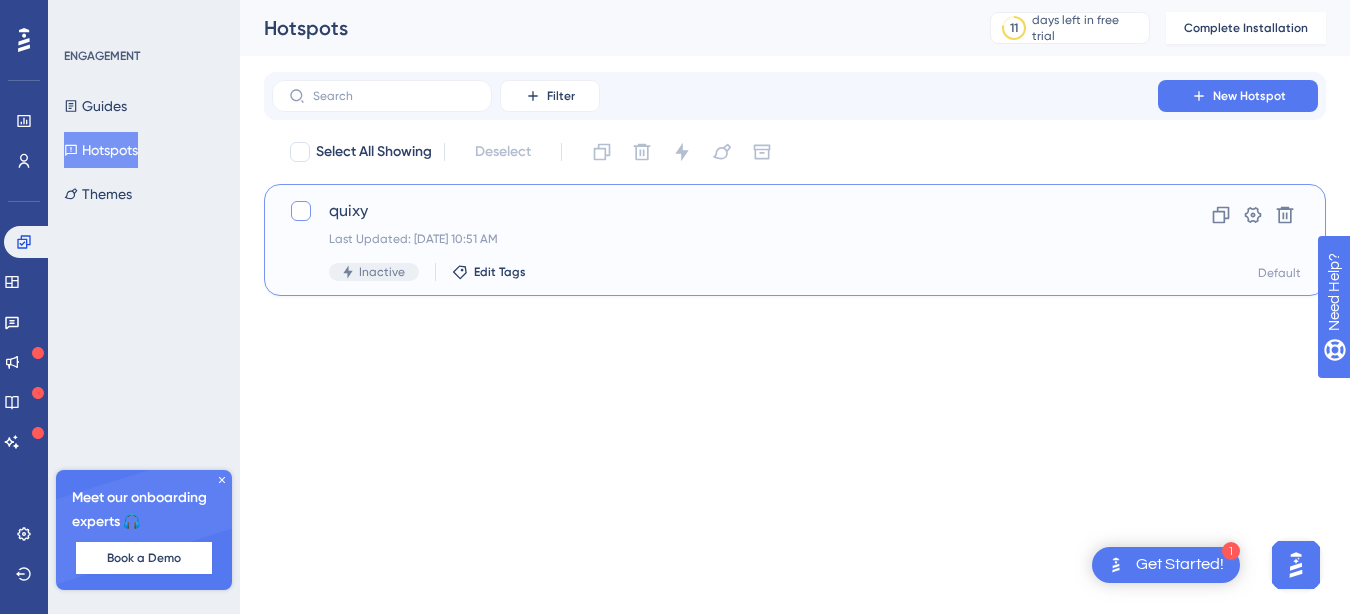 checkbox on "true" 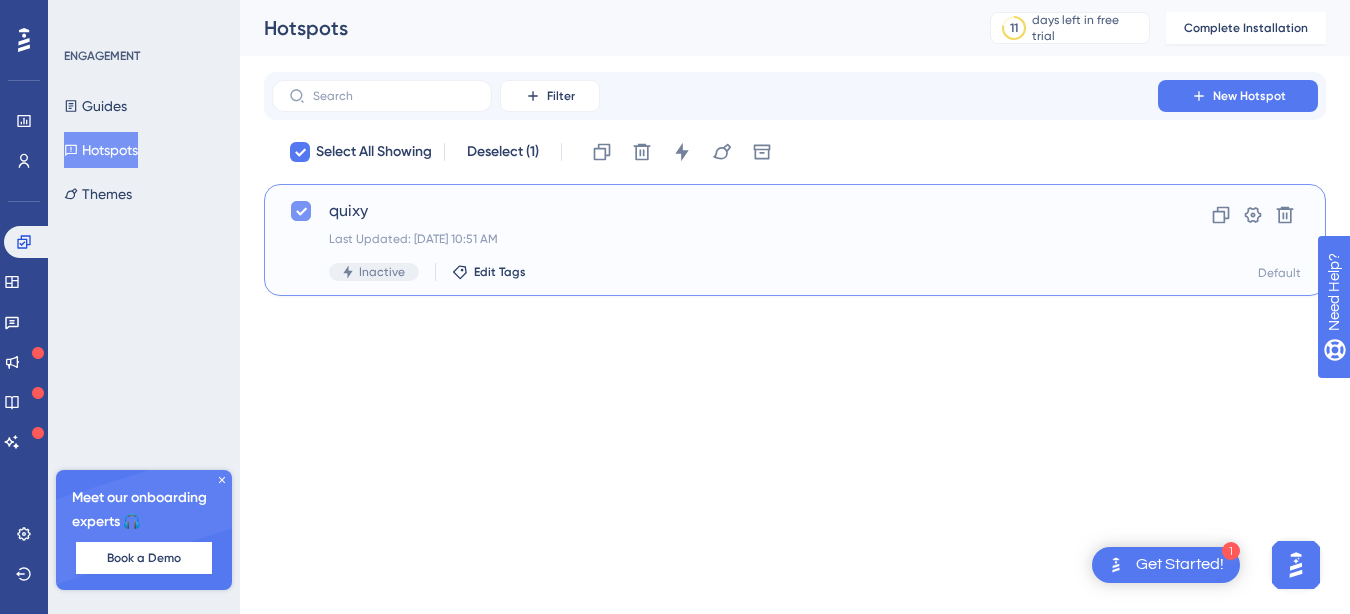 click at bounding box center (301, 211) 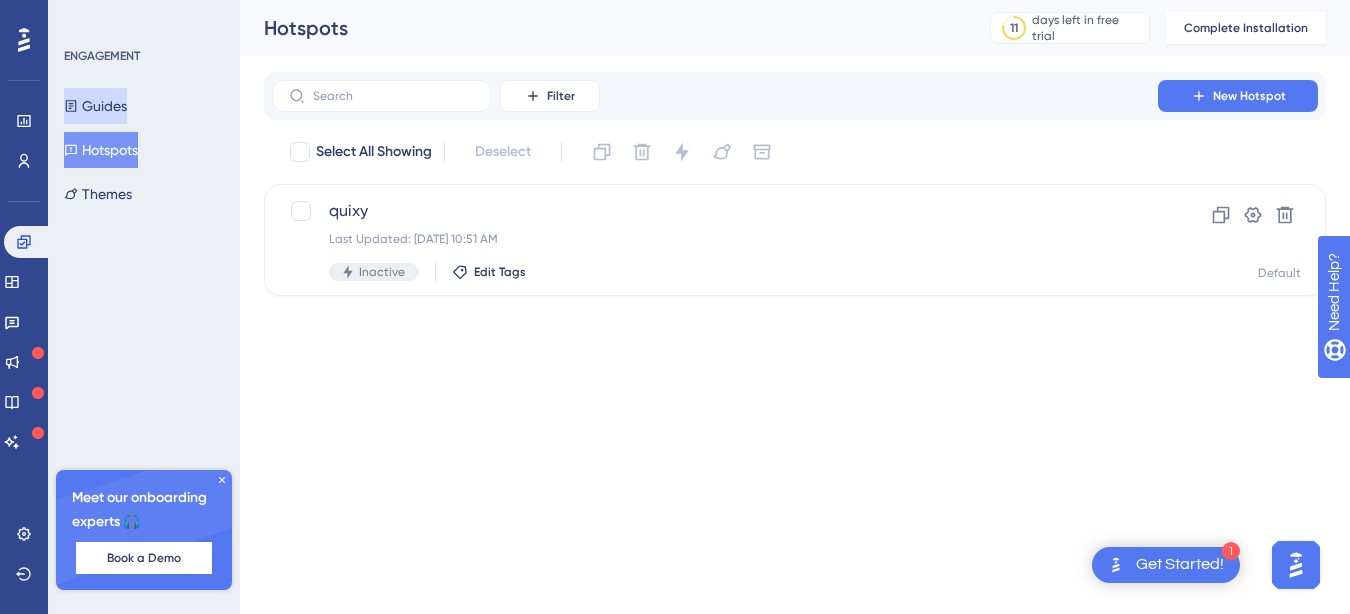click on "Guides" at bounding box center [95, 106] 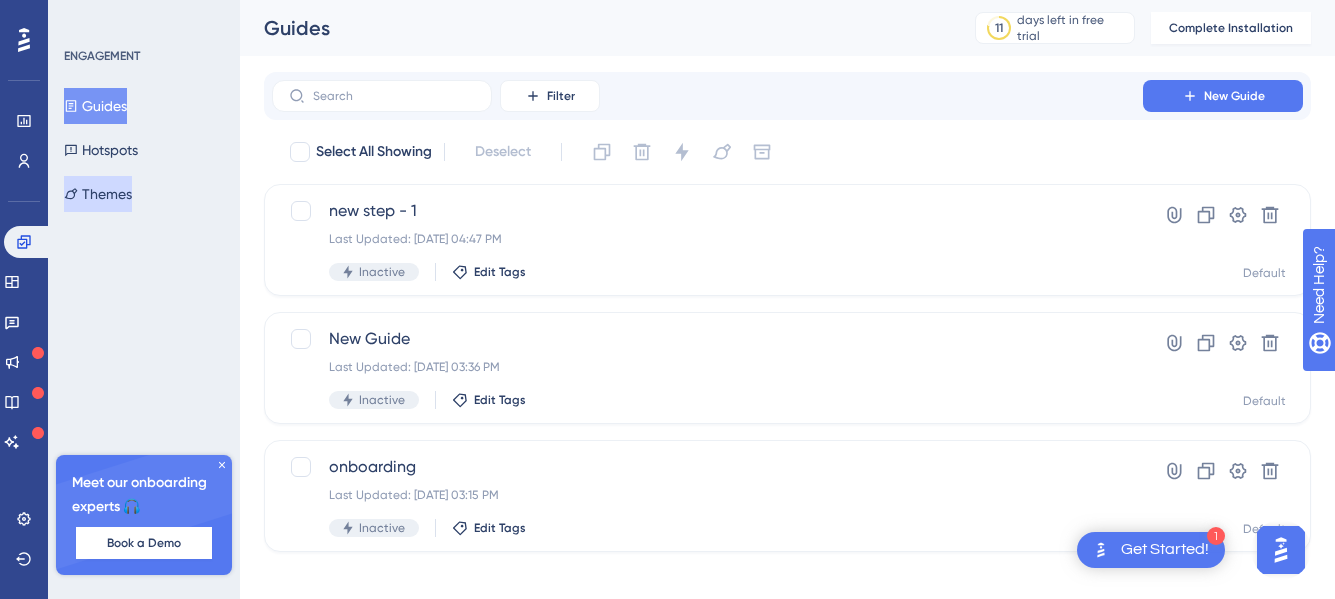 click on "Themes" at bounding box center [98, 194] 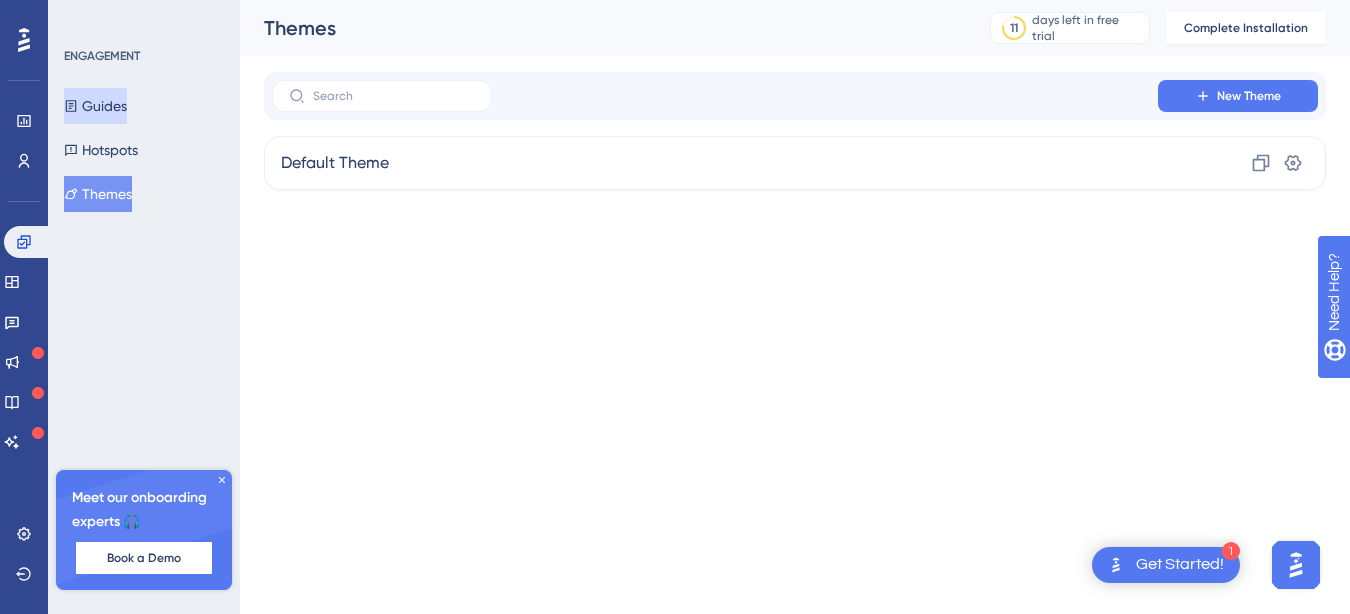click on "Guides" at bounding box center (95, 106) 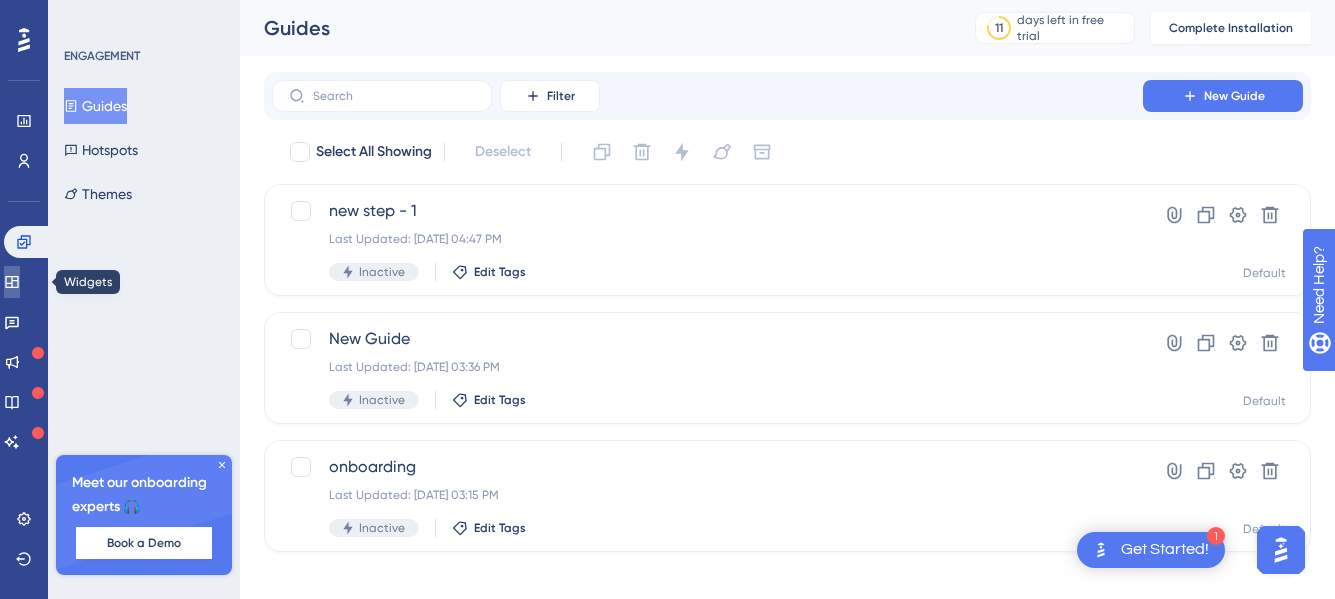 click at bounding box center [12, 282] 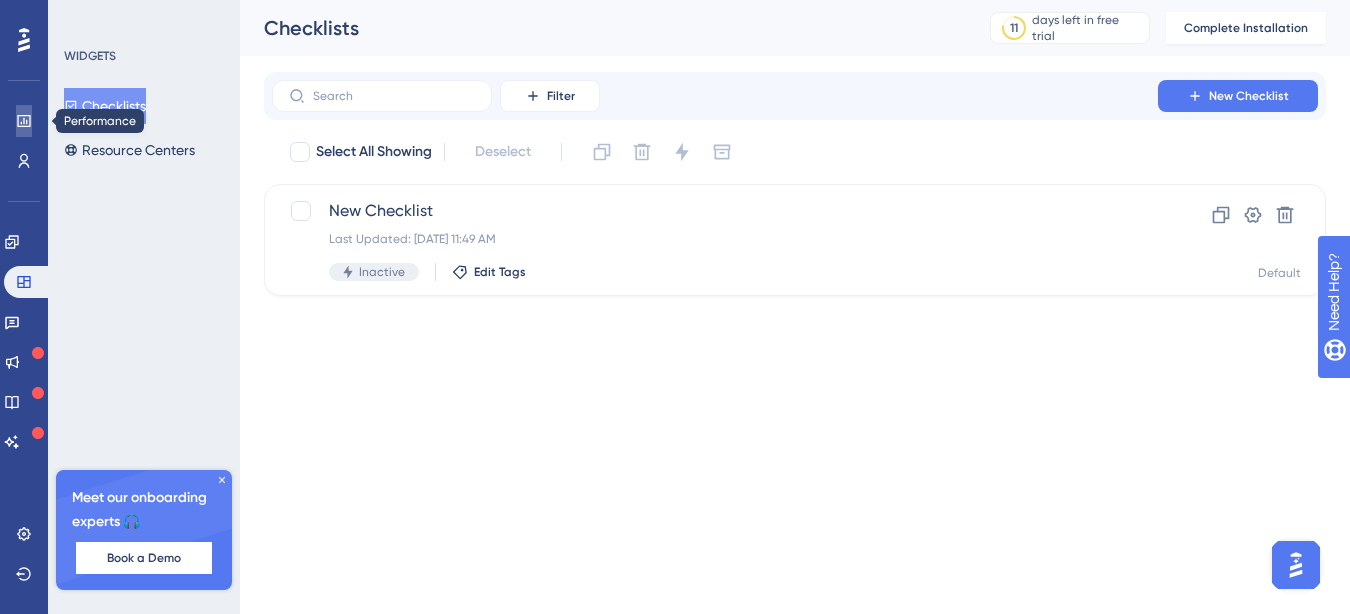 click at bounding box center [24, 121] 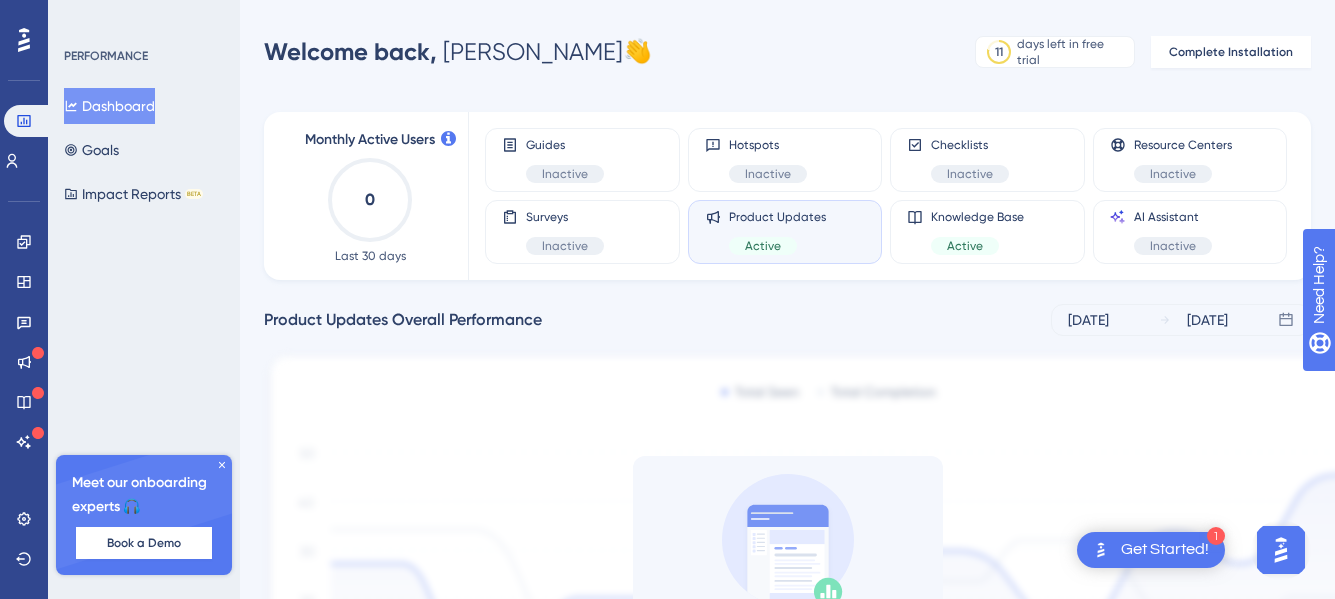 click on "Dashboard" at bounding box center [109, 106] 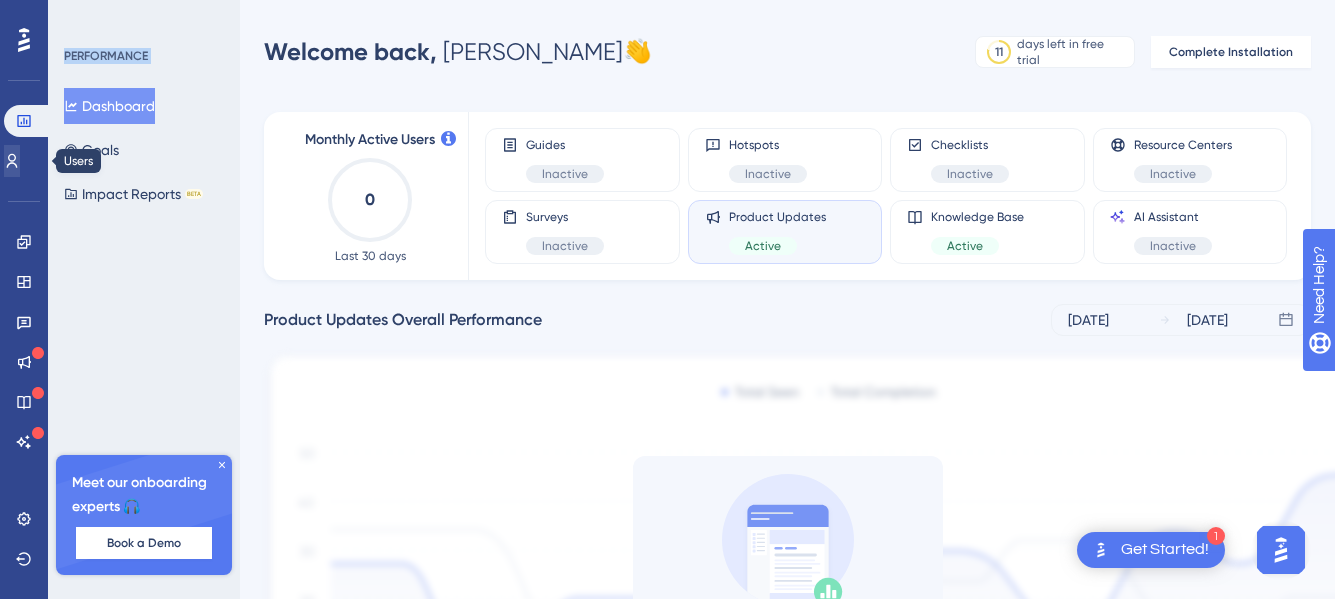 drag, startPoint x: 85, startPoint y: 221, endPoint x: 22, endPoint y: 166, distance: 83.630135 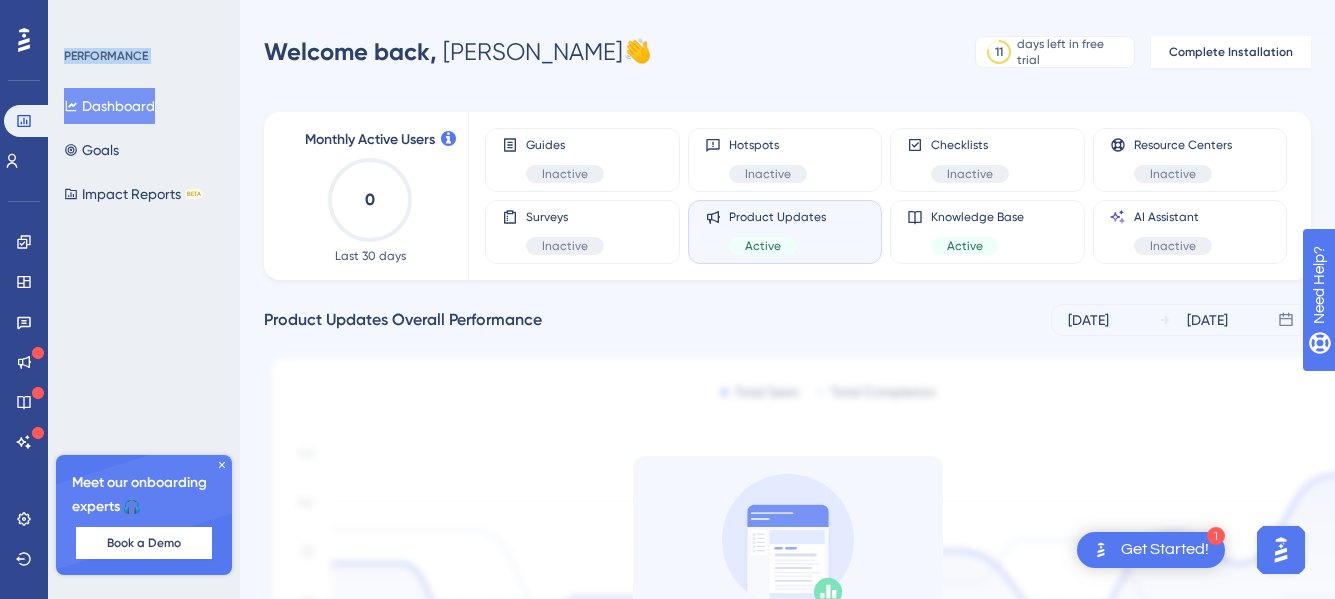 click on "PERFORMANCE Dashboard Goals Impact Reports BETA Meet our onboarding experts 🎧 Book a Demo" at bounding box center [144, 299] 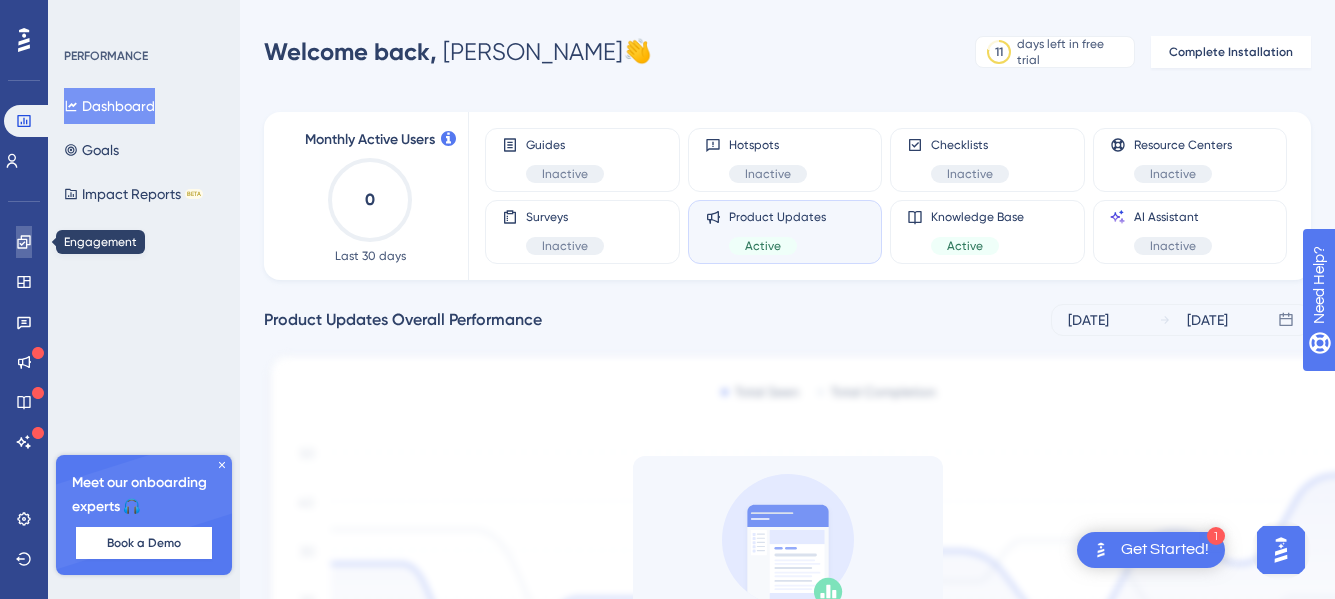 click 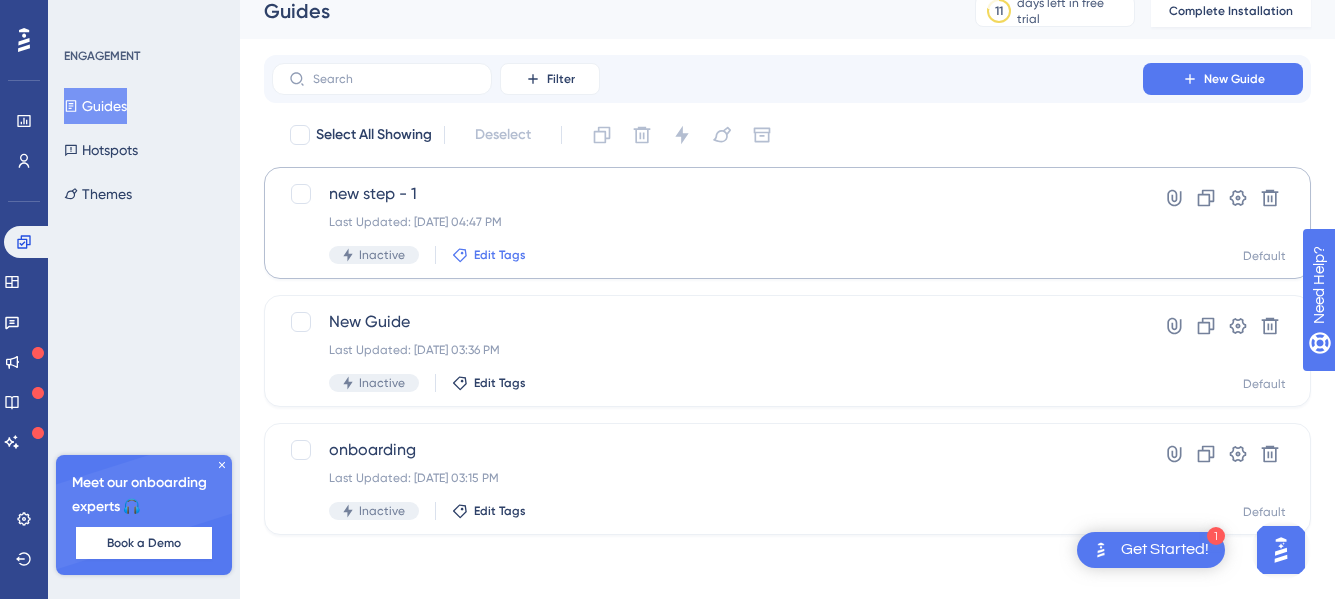scroll, scrollTop: 0, scrollLeft: 7, axis: horizontal 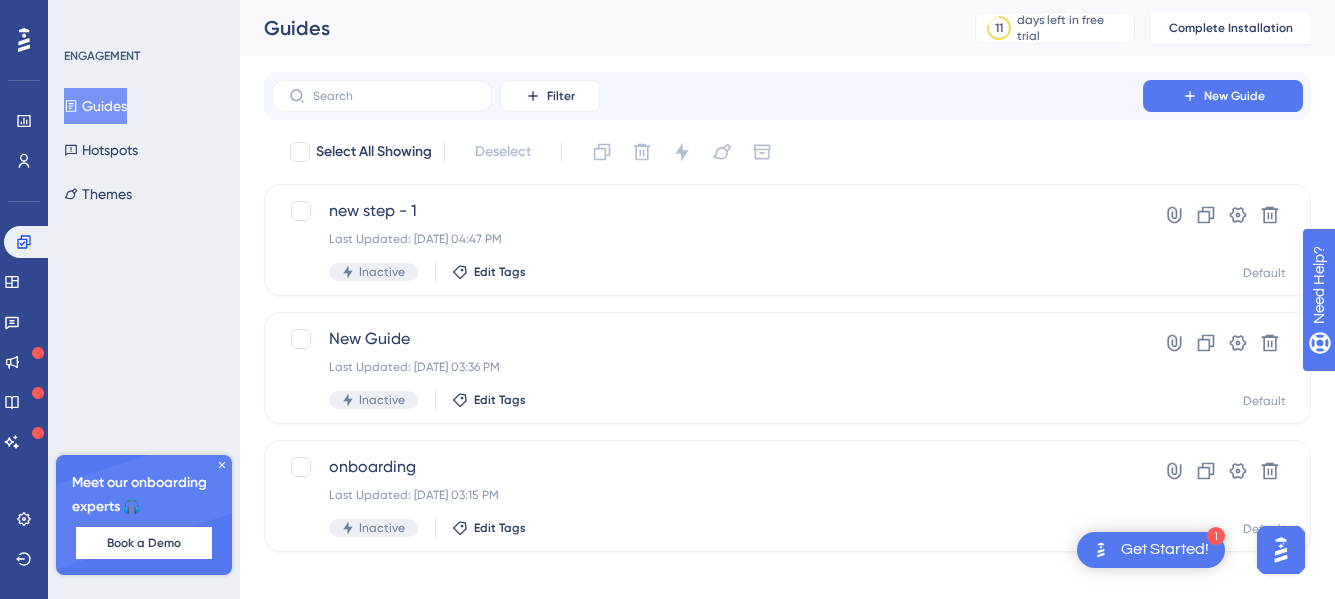 click 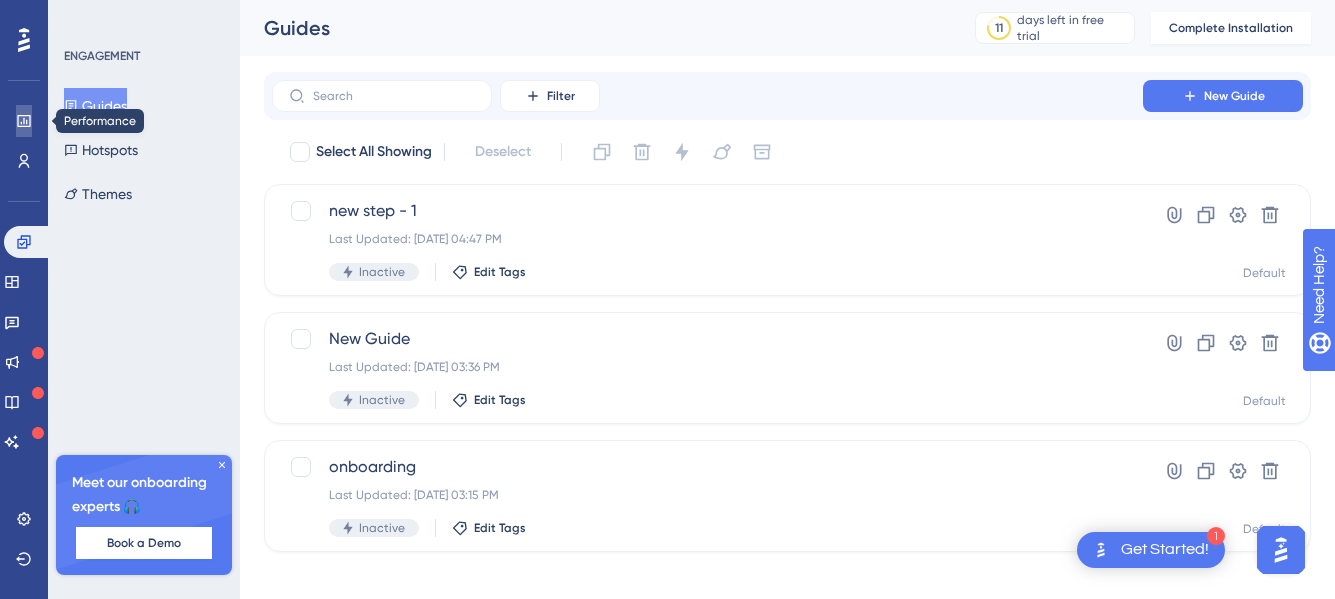 click at bounding box center (24, 121) 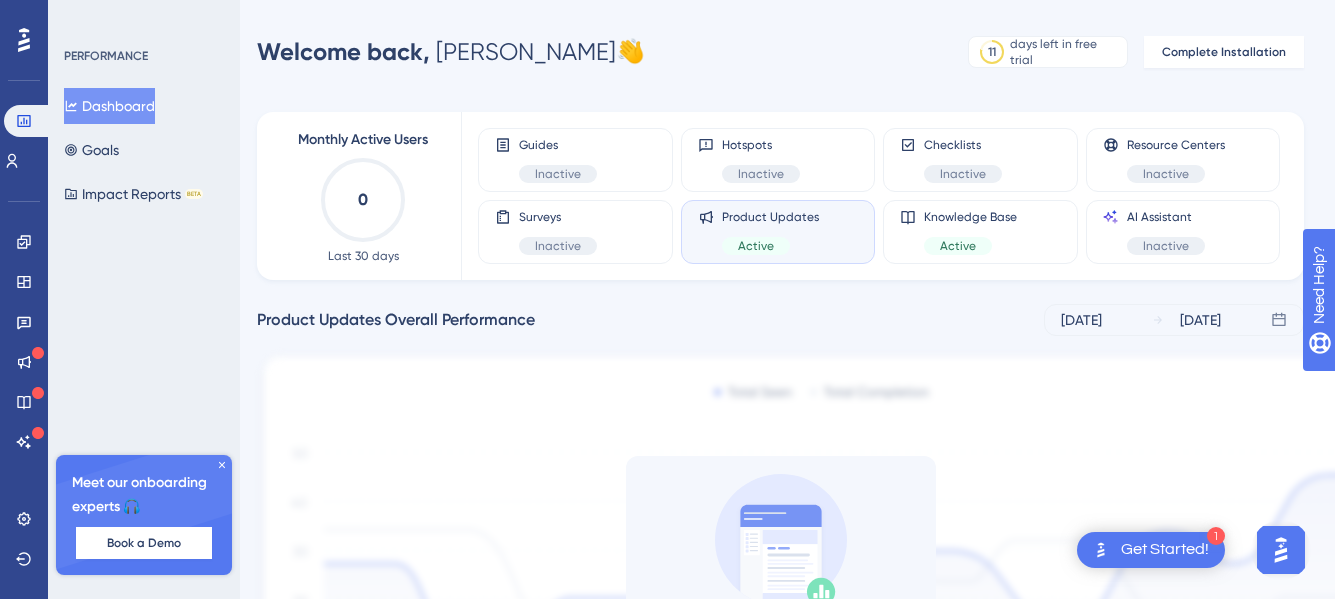 scroll, scrollTop: 0, scrollLeft: 0, axis: both 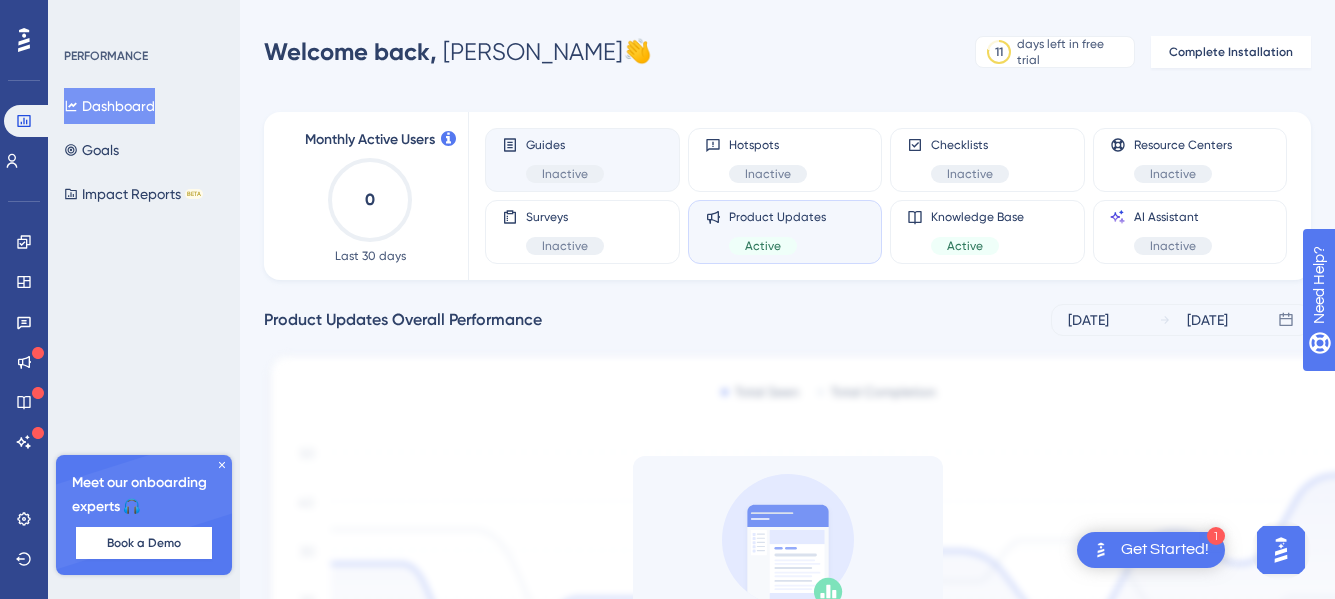 click on "Guides Inactive" at bounding box center (582, 160) 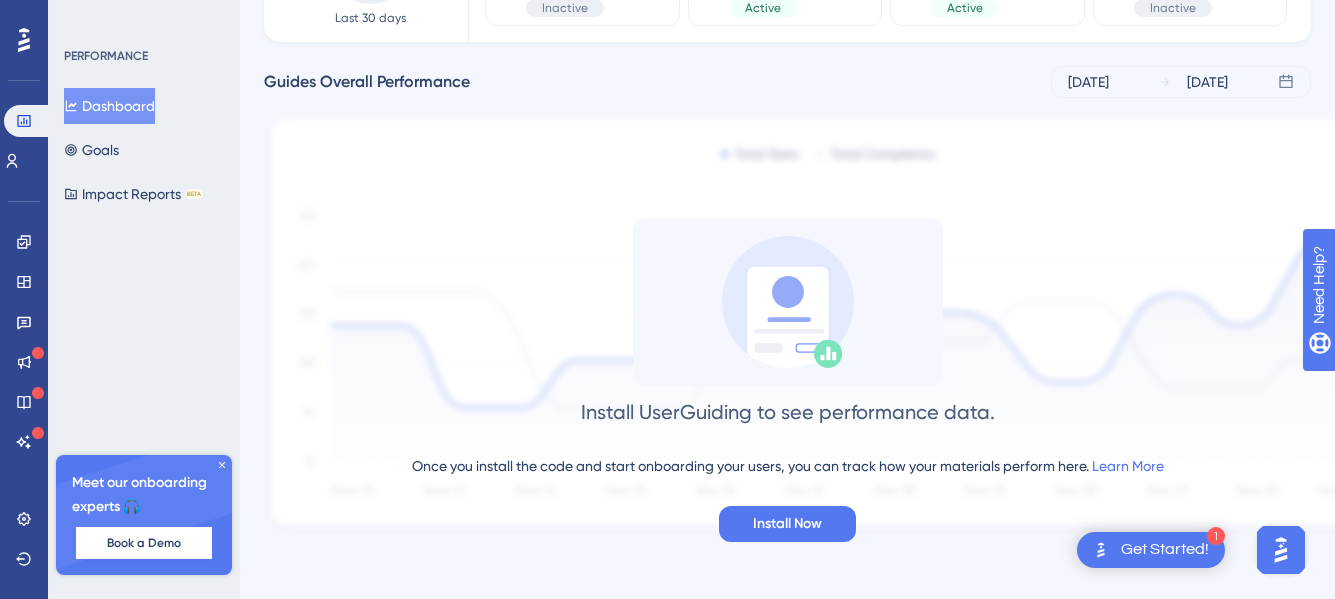 scroll, scrollTop: 0, scrollLeft: 0, axis: both 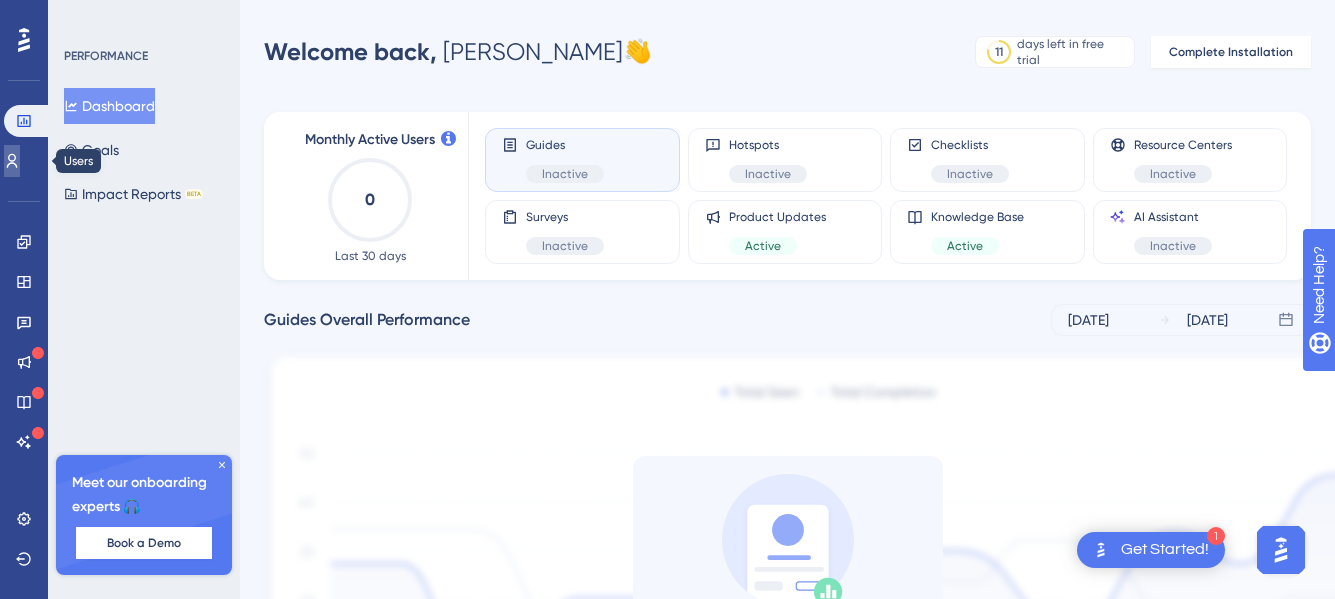 click 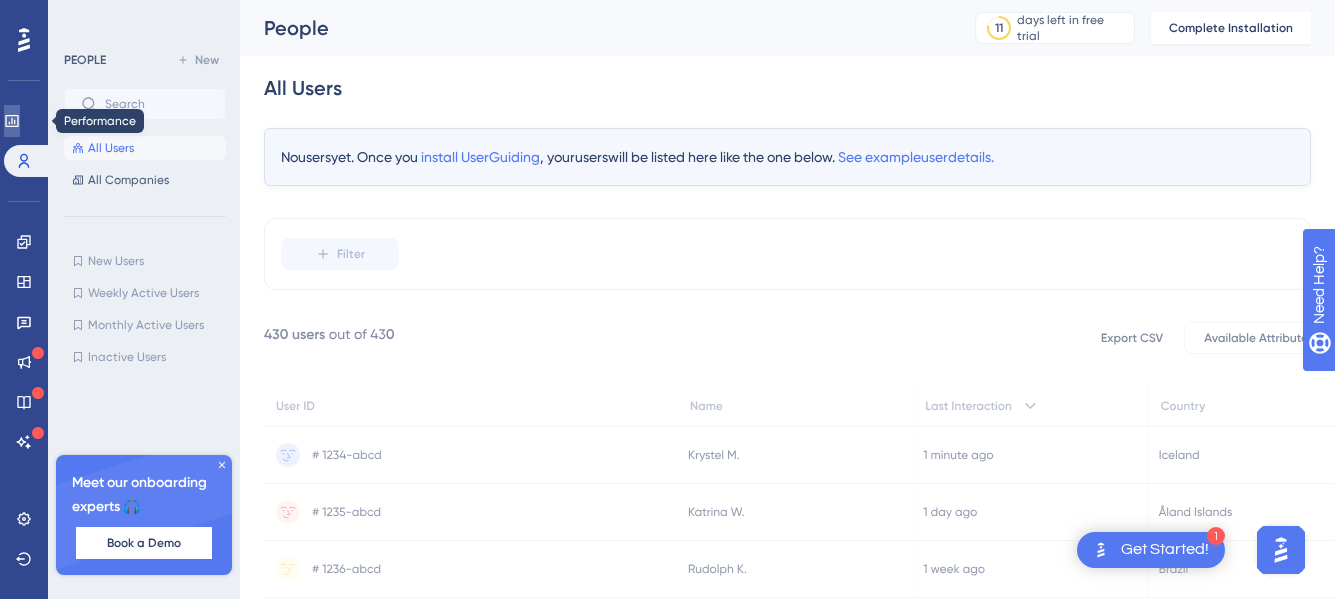 click 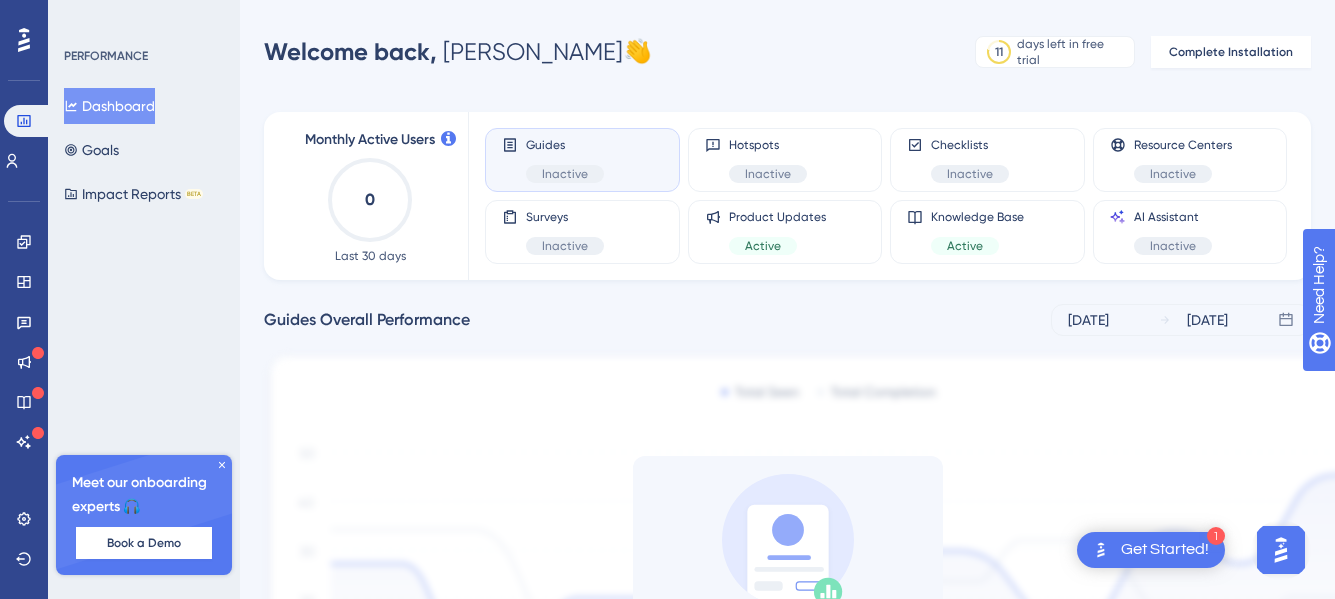 click on "Dashboard" at bounding box center [109, 106] 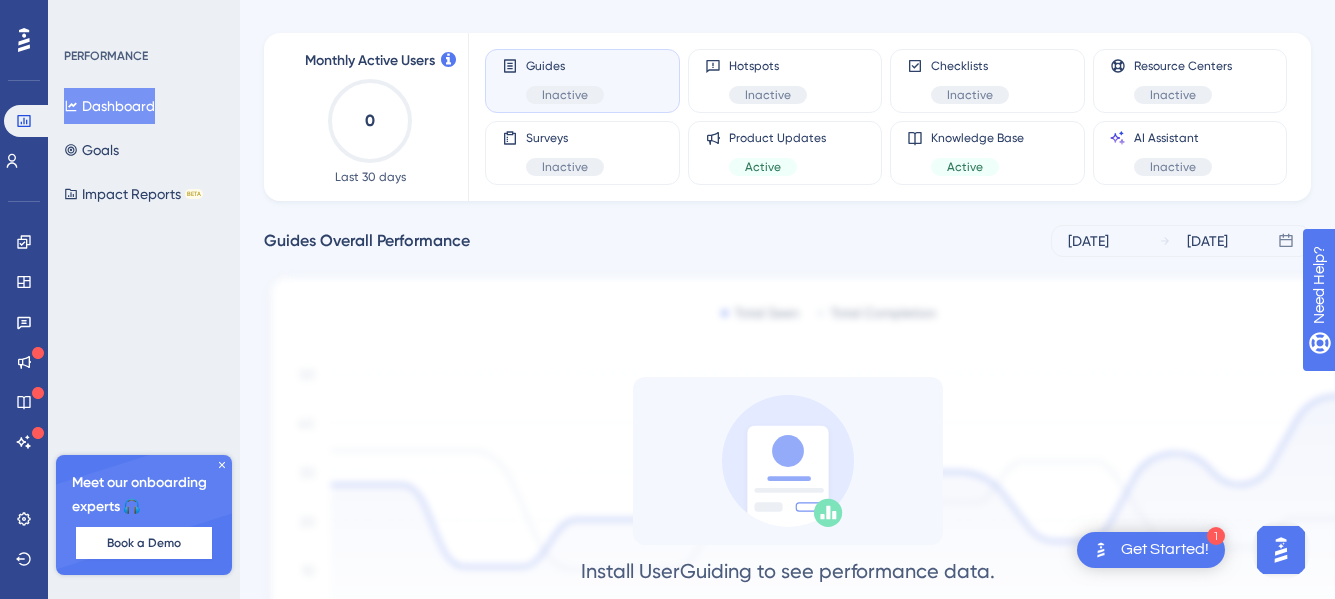 scroll, scrollTop: 80, scrollLeft: 0, axis: vertical 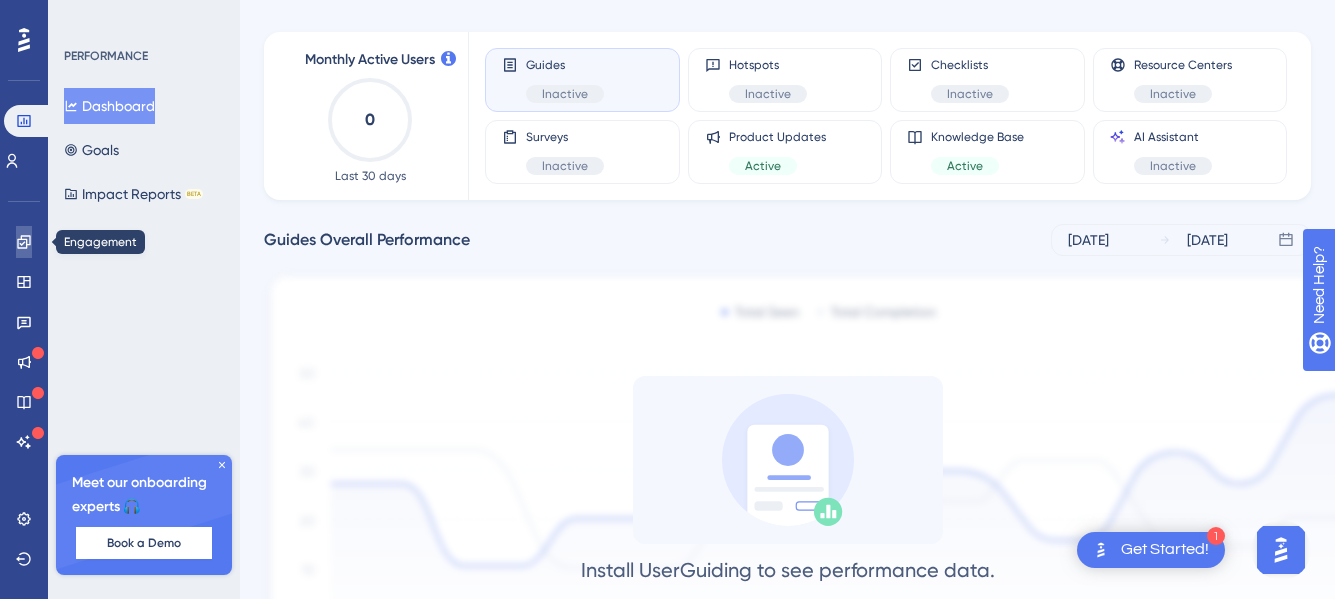 click 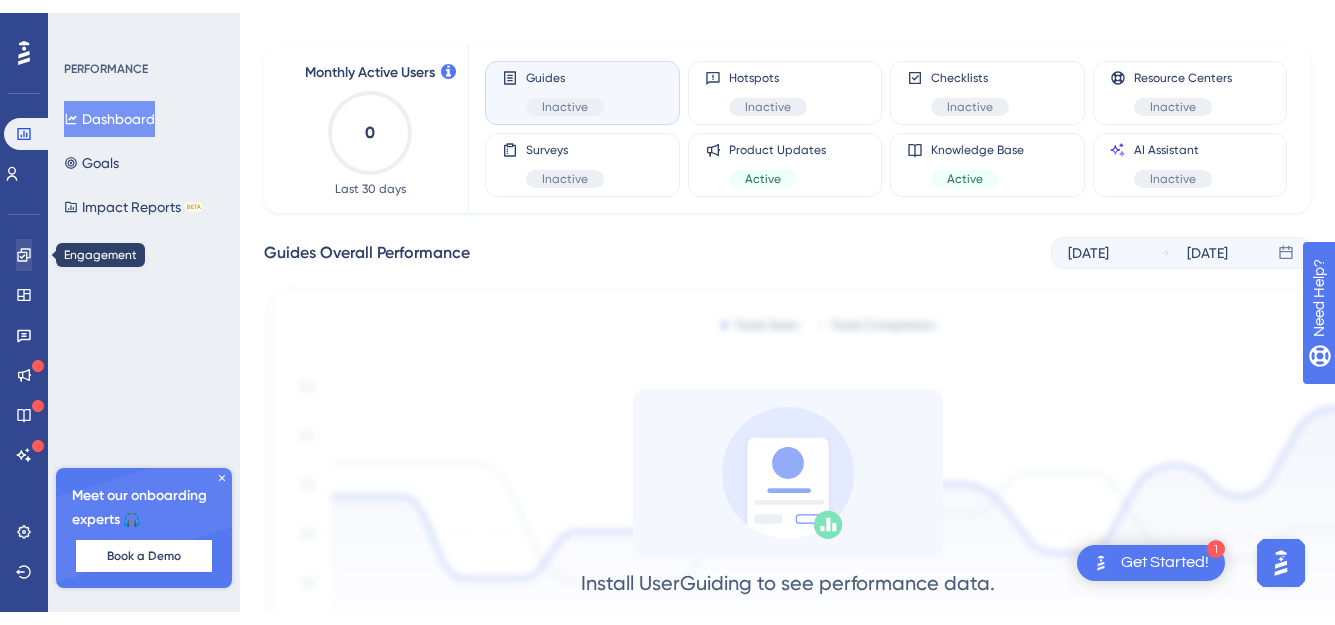 scroll, scrollTop: 0, scrollLeft: 0, axis: both 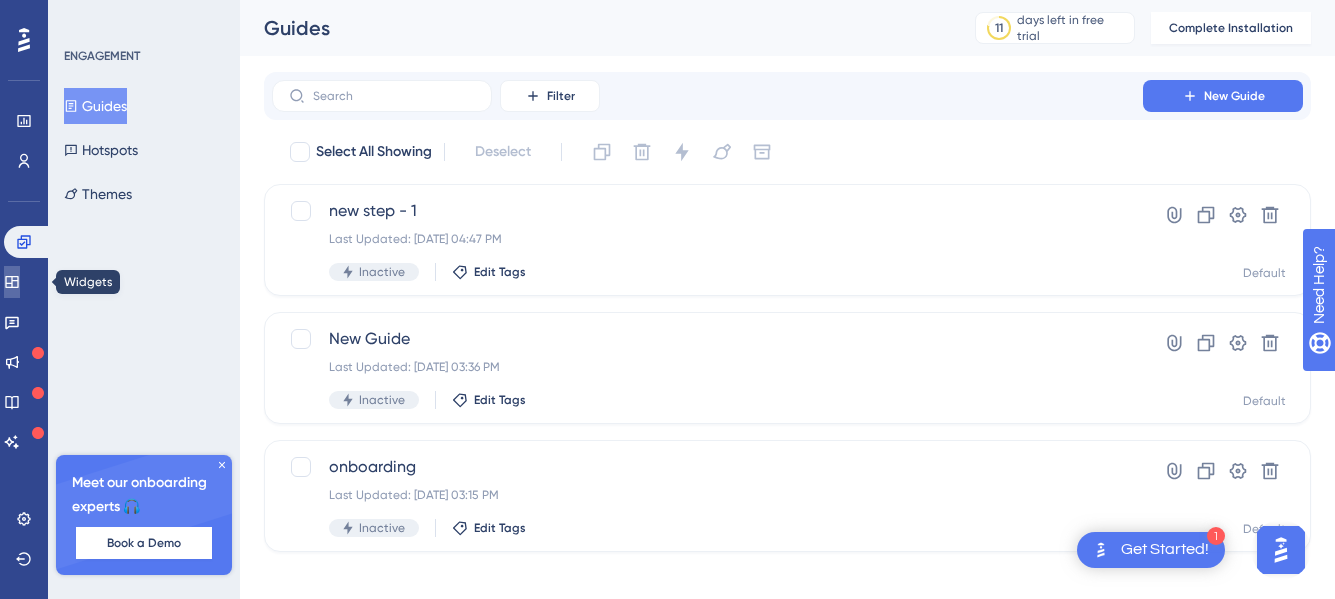 click at bounding box center (12, 282) 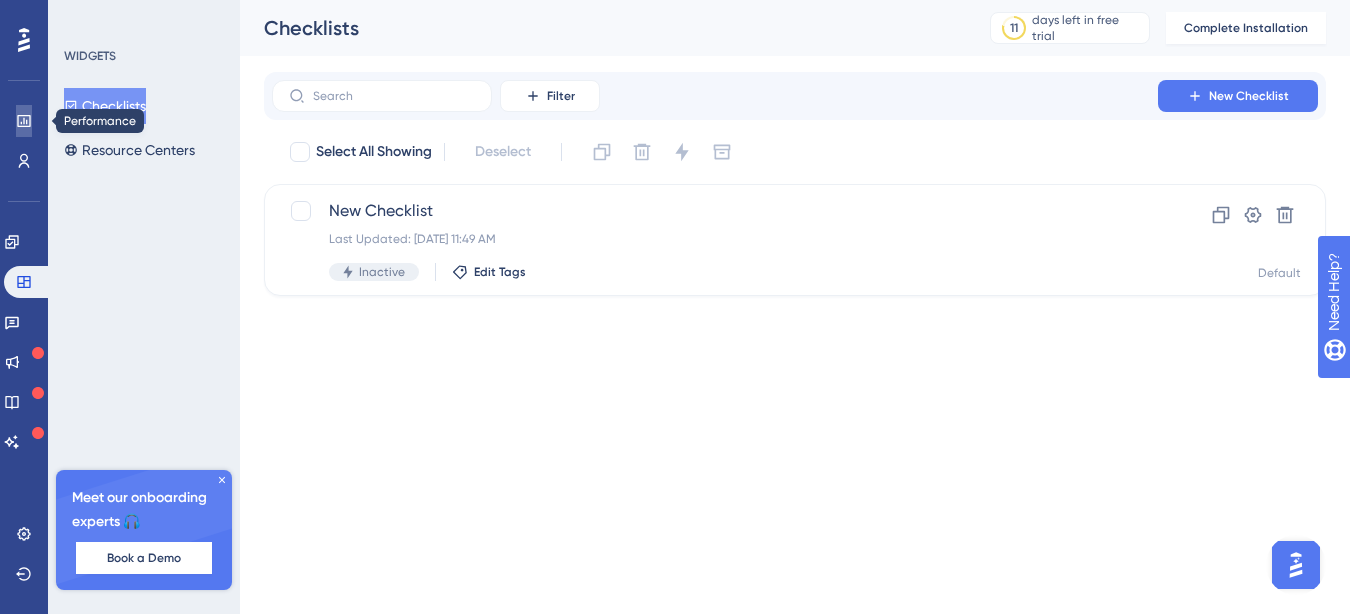 click 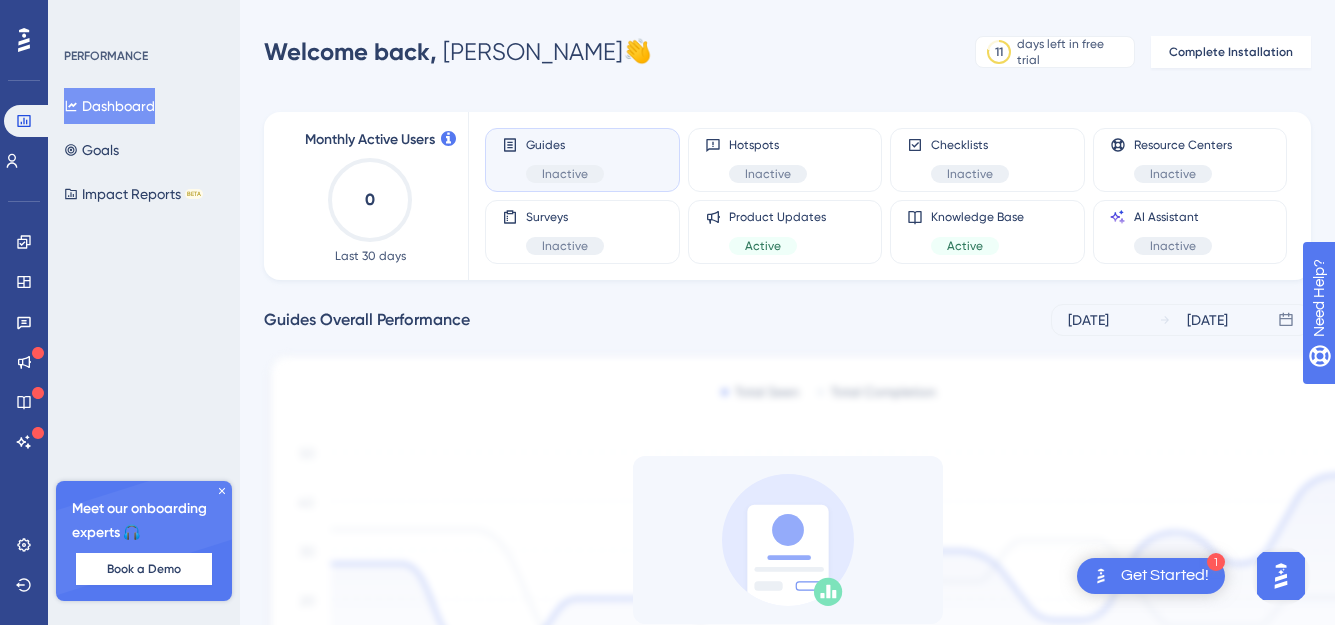 click on "Guides" at bounding box center (565, 145) 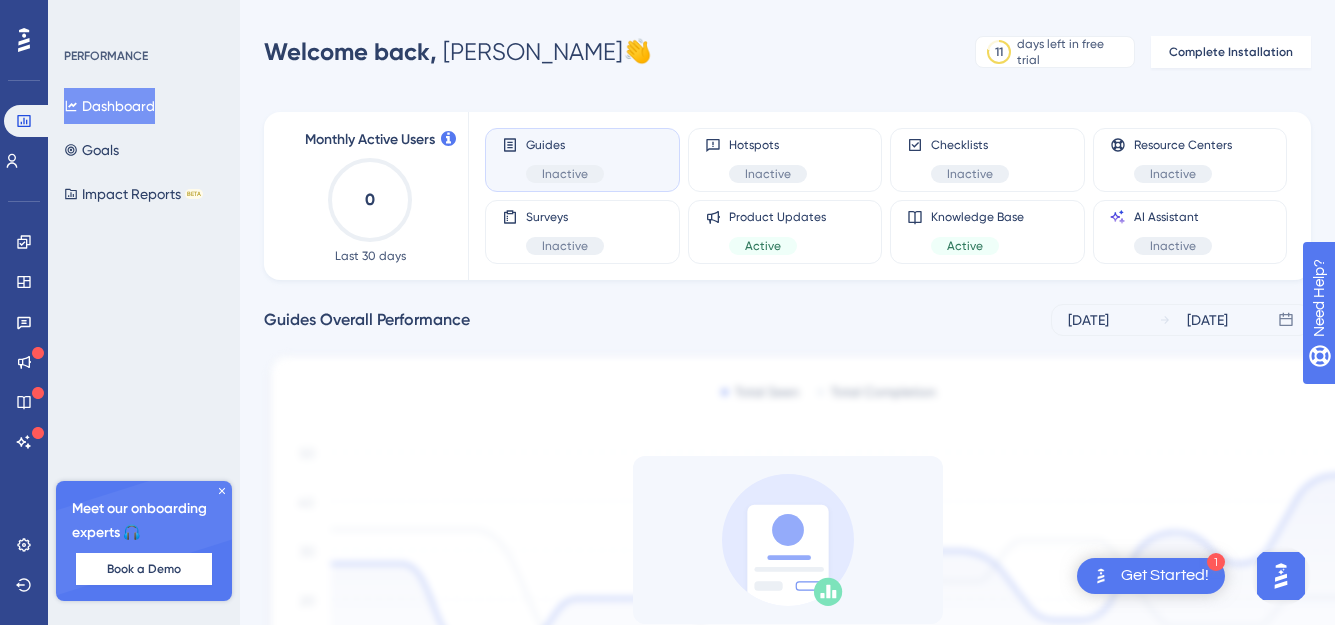 click on "Guides Inactive" at bounding box center [582, 160] 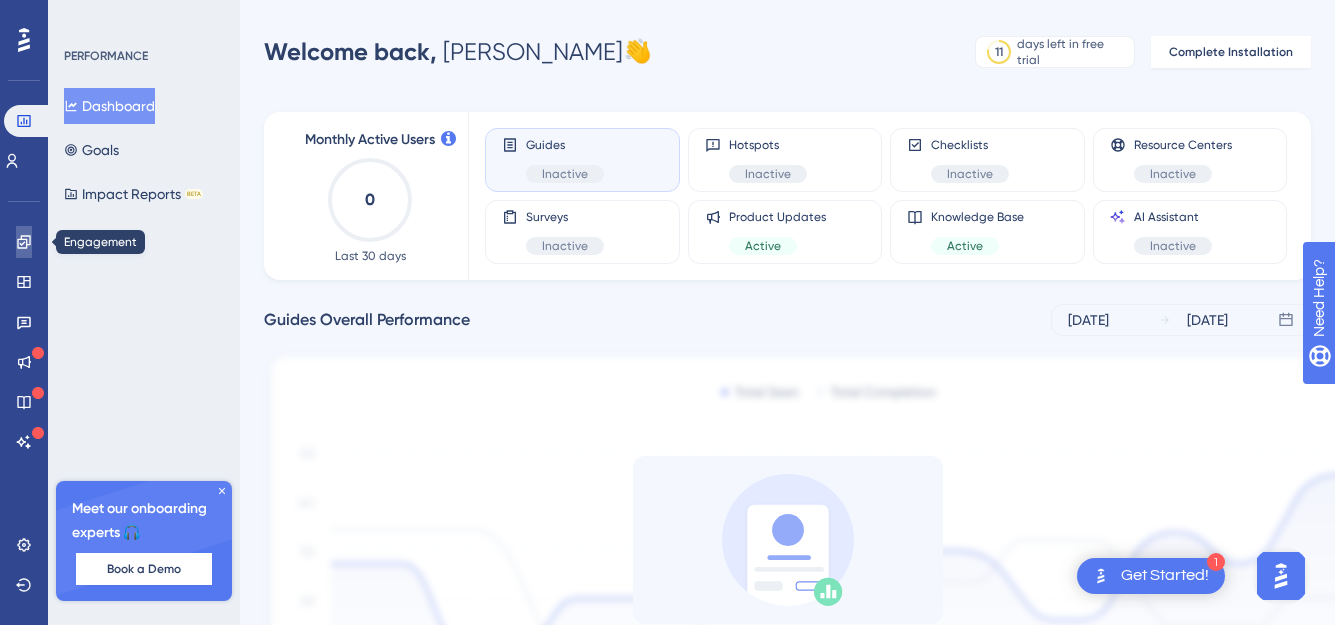 click 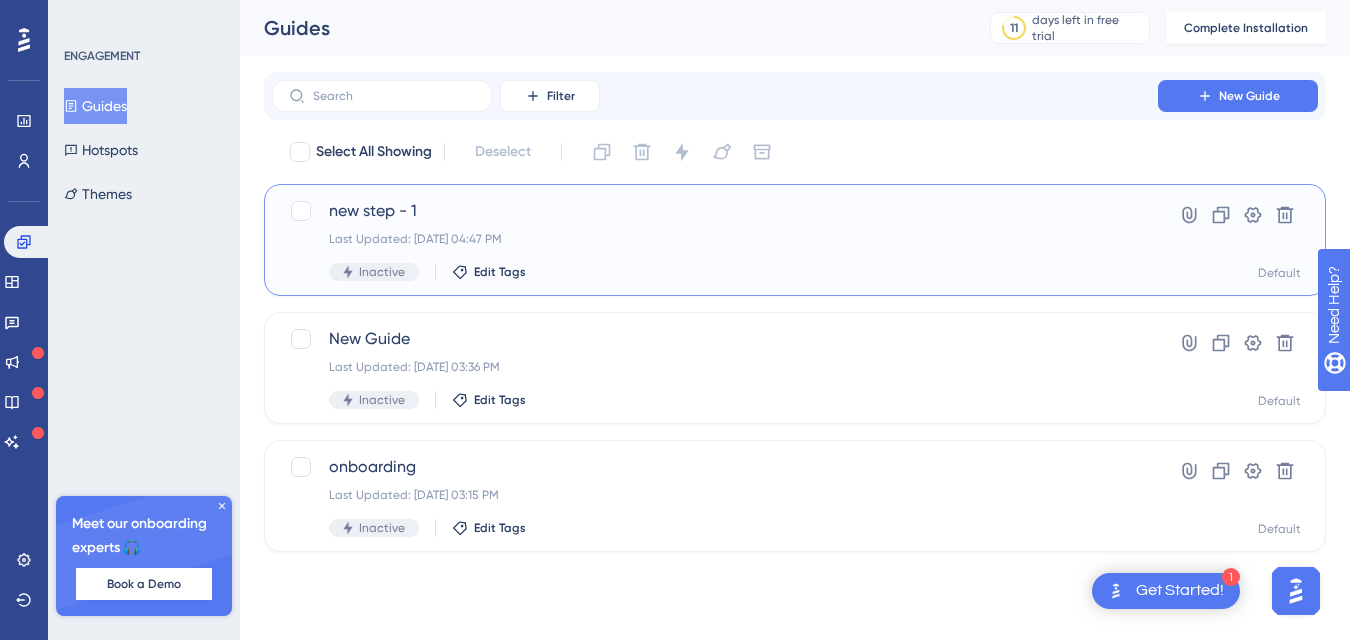 click on "Last Updated: [DATE] 04:47 PM" at bounding box center [715, 239] 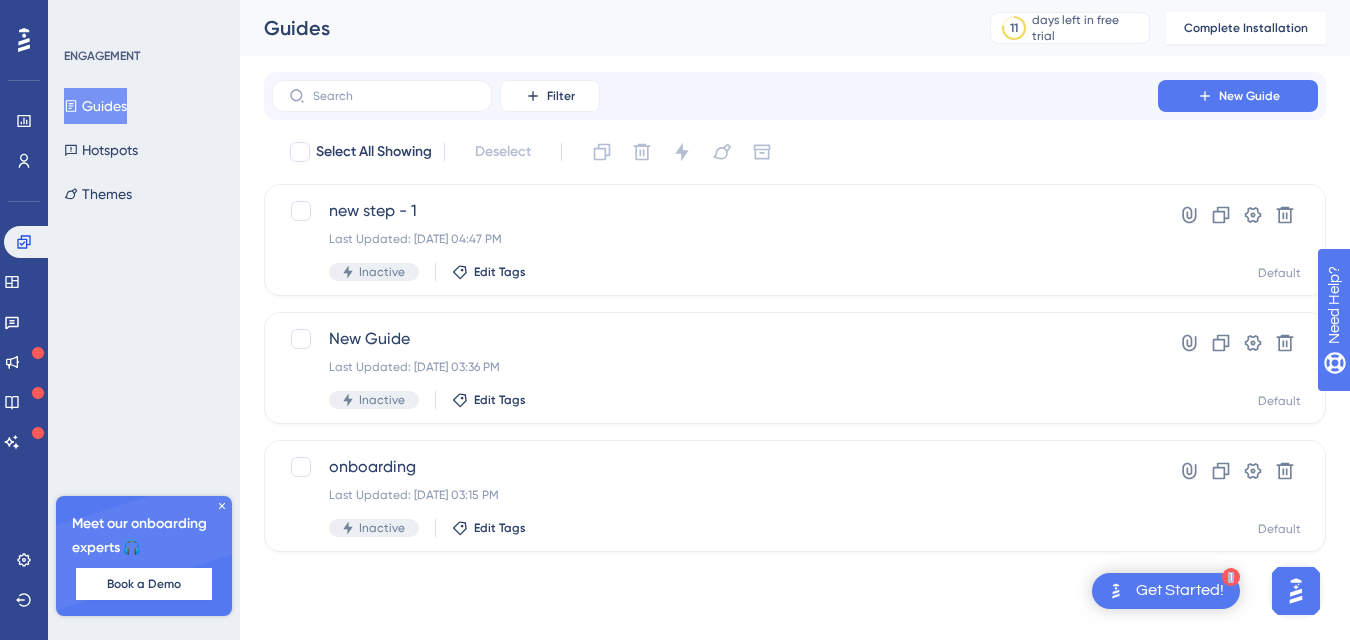 click on "1 Get Started!
Performance Users Engagement Widgets Feedback Product Updates Knowledge Base AI Assistant Settings Logout ENGAGEMENT Guides Hotspots Themes Meet our onboarding experts 🎧 Book a Demo Guides 11 days left in free trial Click to see  upgrade options Complete Installation Filter New Guide Select All Showing Deselect new step - 1 Last Updated: [DATE] 04:47 PM Inactive Edit Tags Hyperlink Clone Settings Delete Default New Guide Last Updated: [DATE] 03:36 PM Inactive Edit Tags Hyperlink Clone Settings Delete Default onboarding Last Updated: [DATE] 03:15 PM Inactive Edit Tags Hyperlink Clone Settings Delete Default" at bounding box center (675, 0) 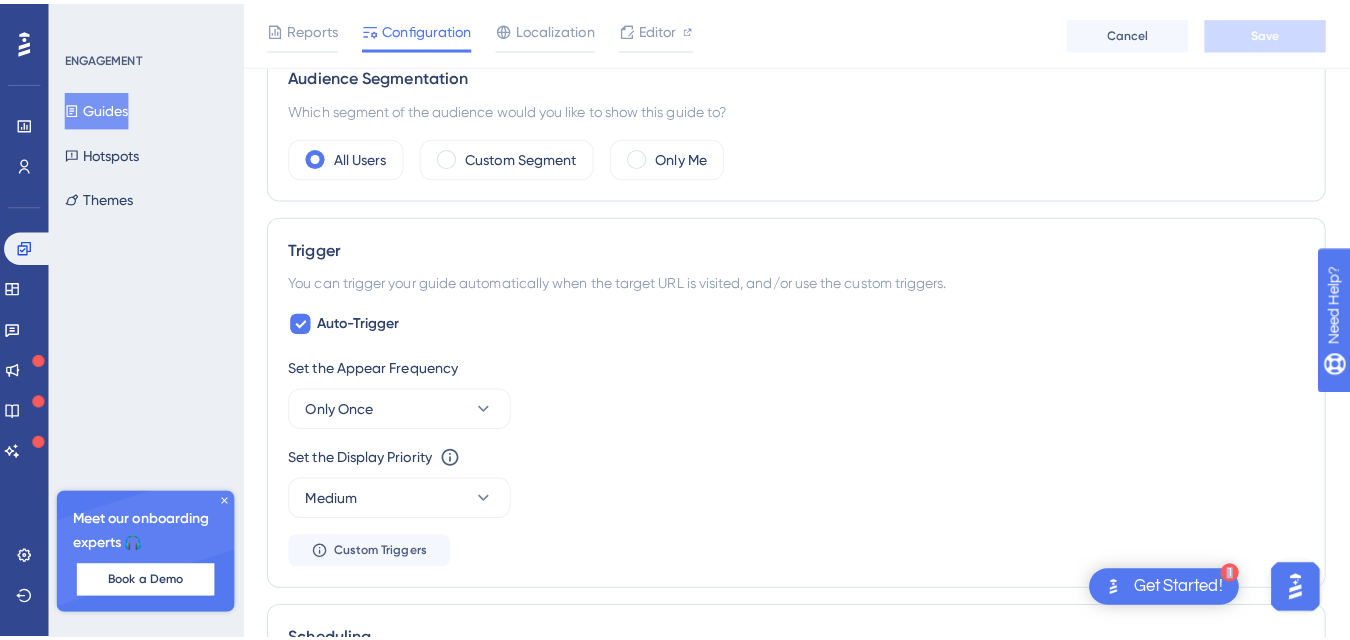 scroll, scrollTop: 0, scrollLeft: 0, axis: both 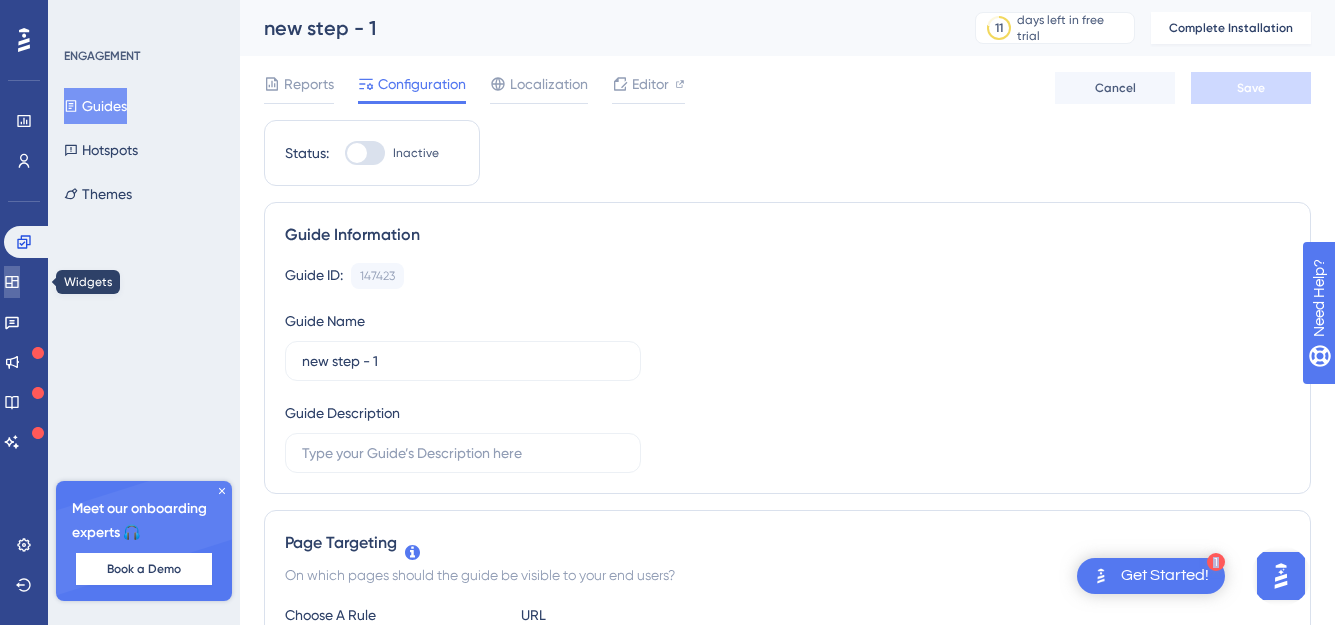 click 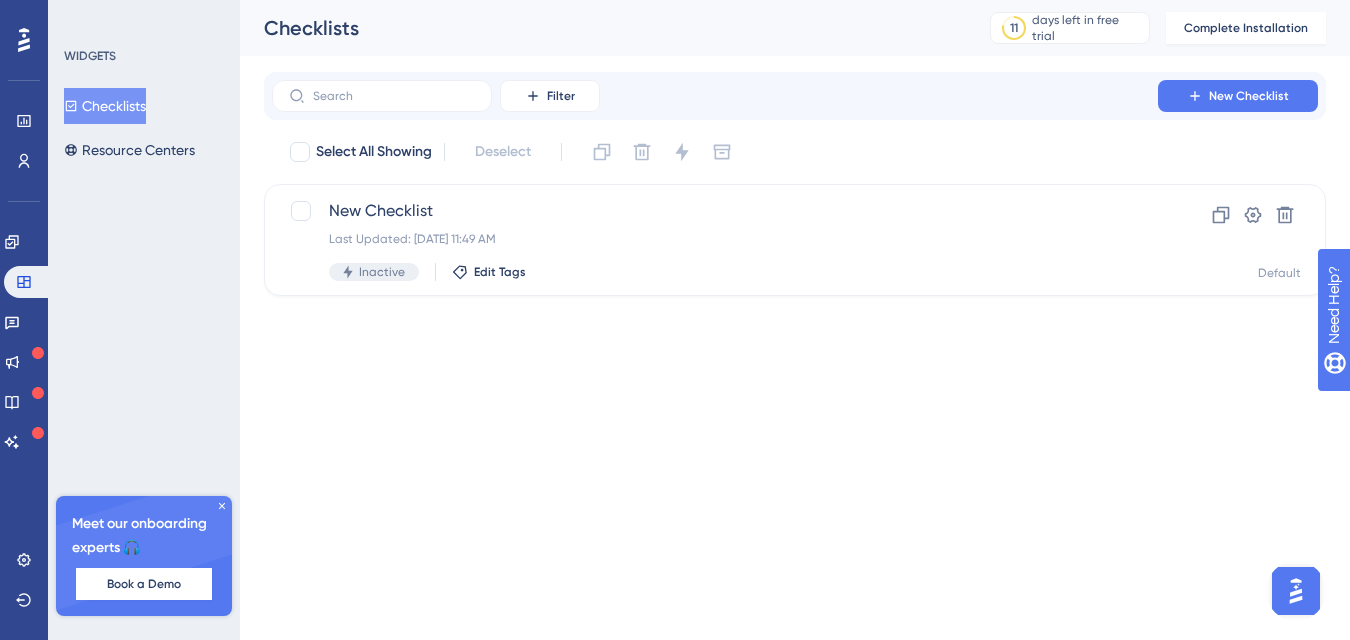 click on "Engagement Widgets Feedback Product Updates Knowledge Base AI Assistant" at bounding box center (24, 342) 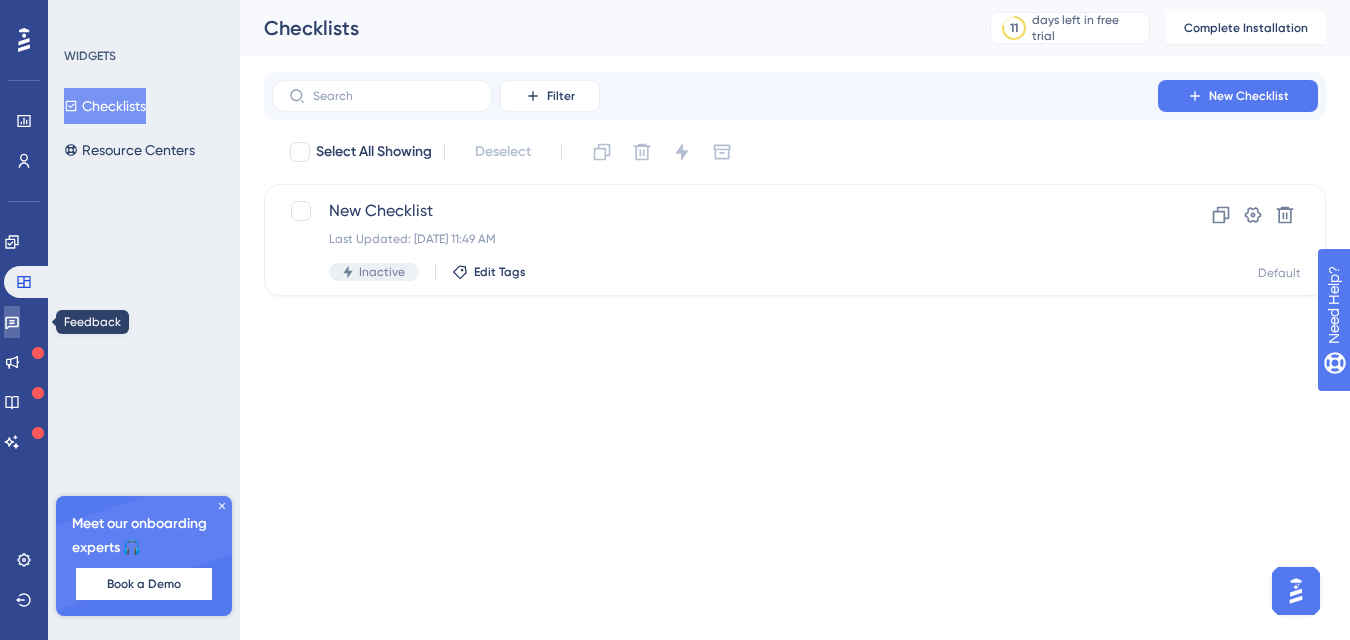 click at bounding box center [12, 322] 